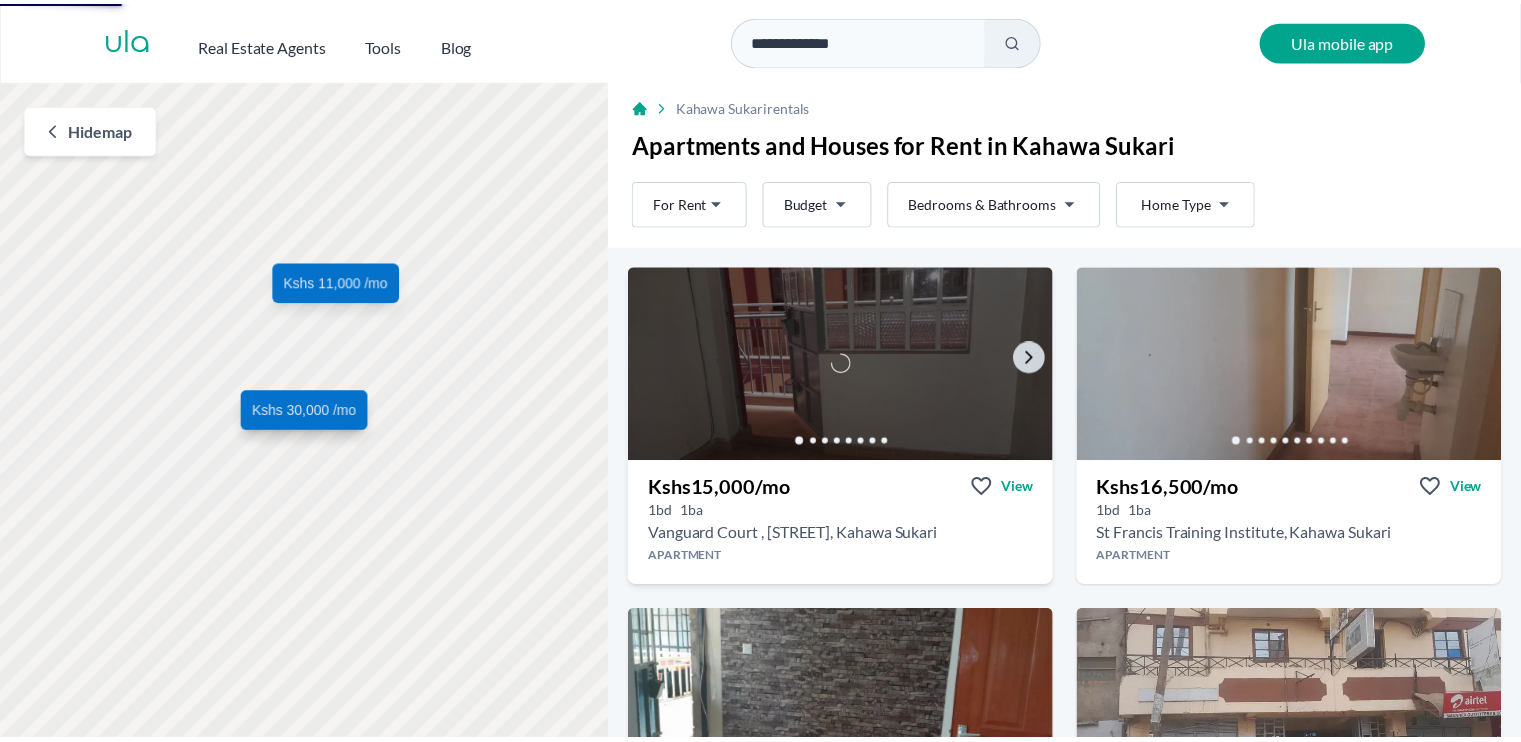 scroll, scrollTop: 0, scrollLeft: 0, axis: both 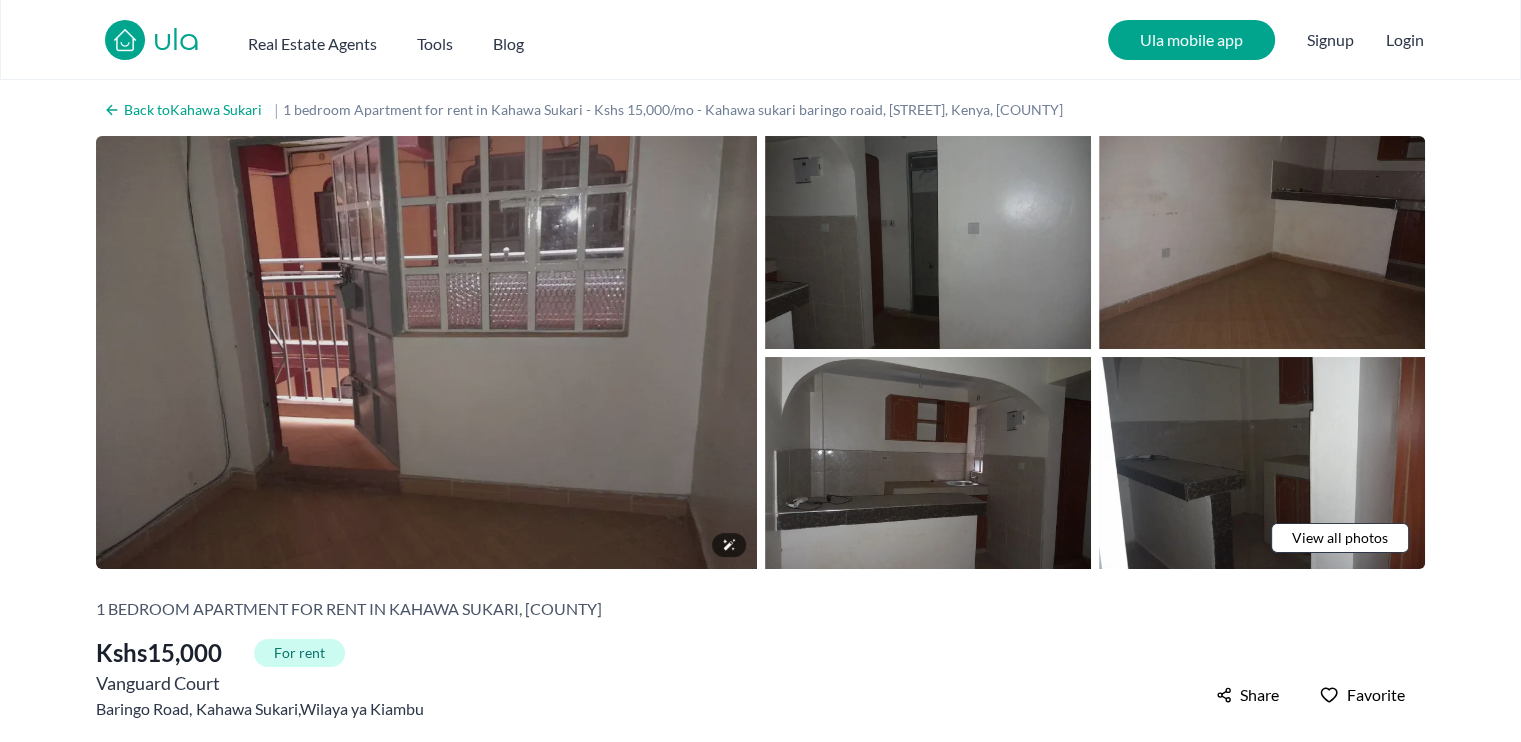 click at bounding box center (426, 352) 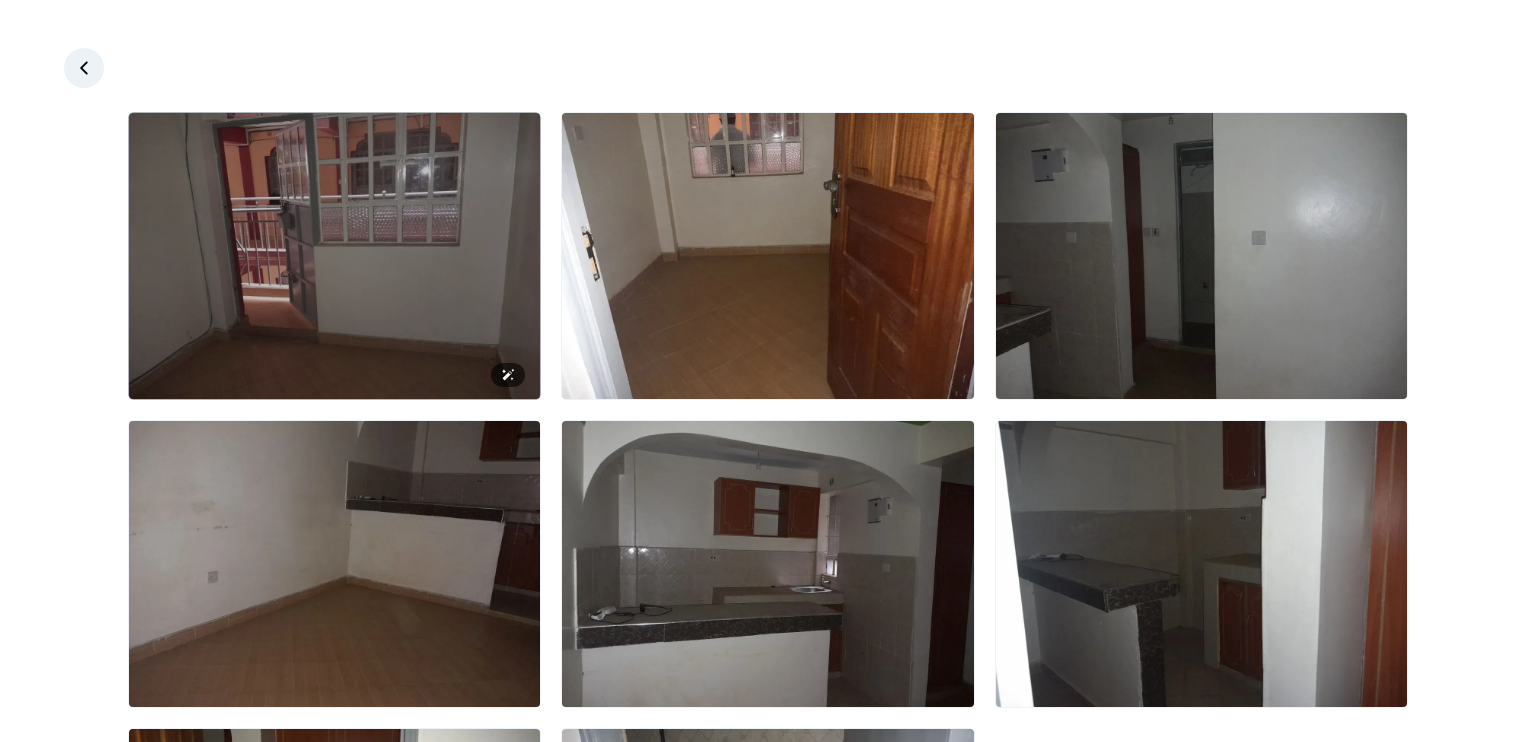 click at bounding box center [334, 256] 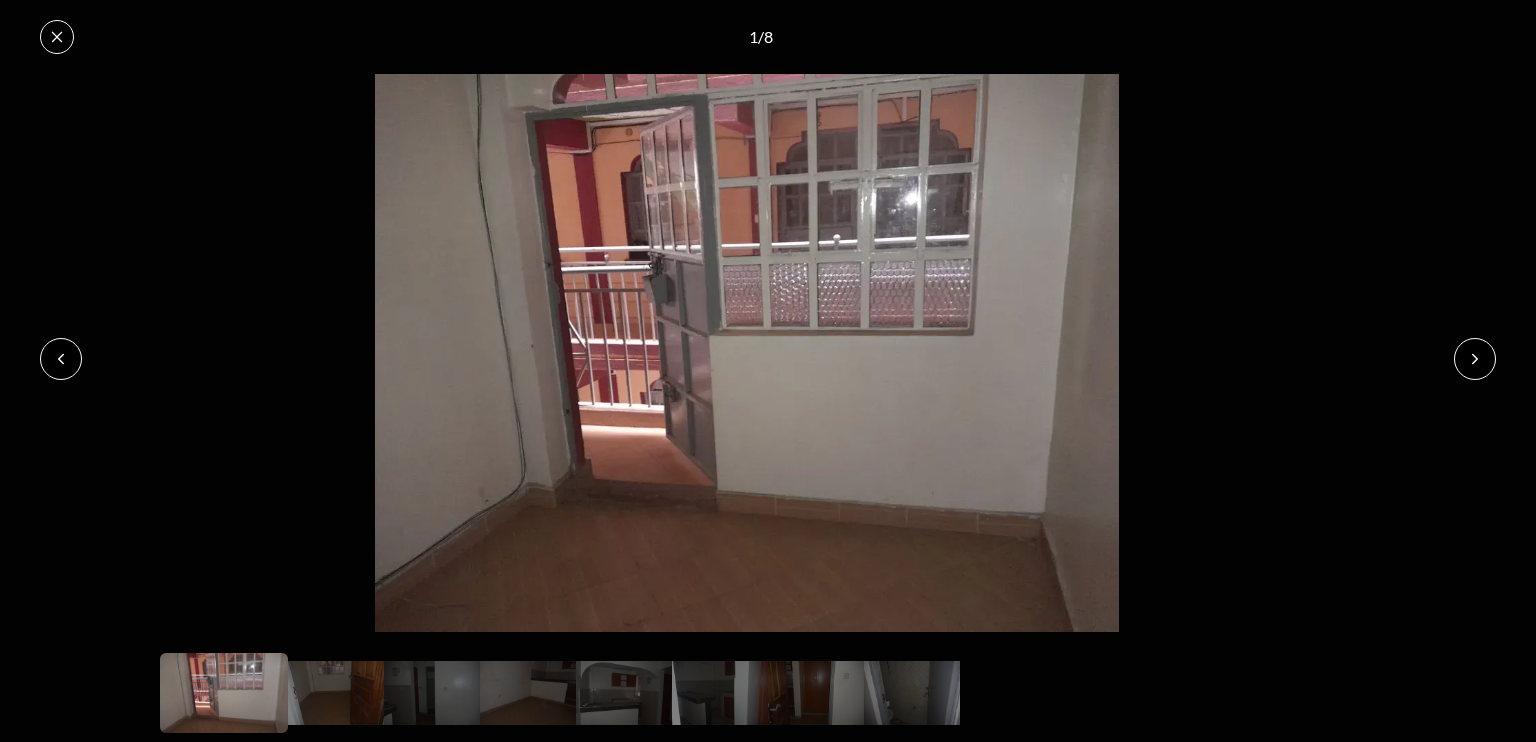 click at bounding box center [1475, 359] 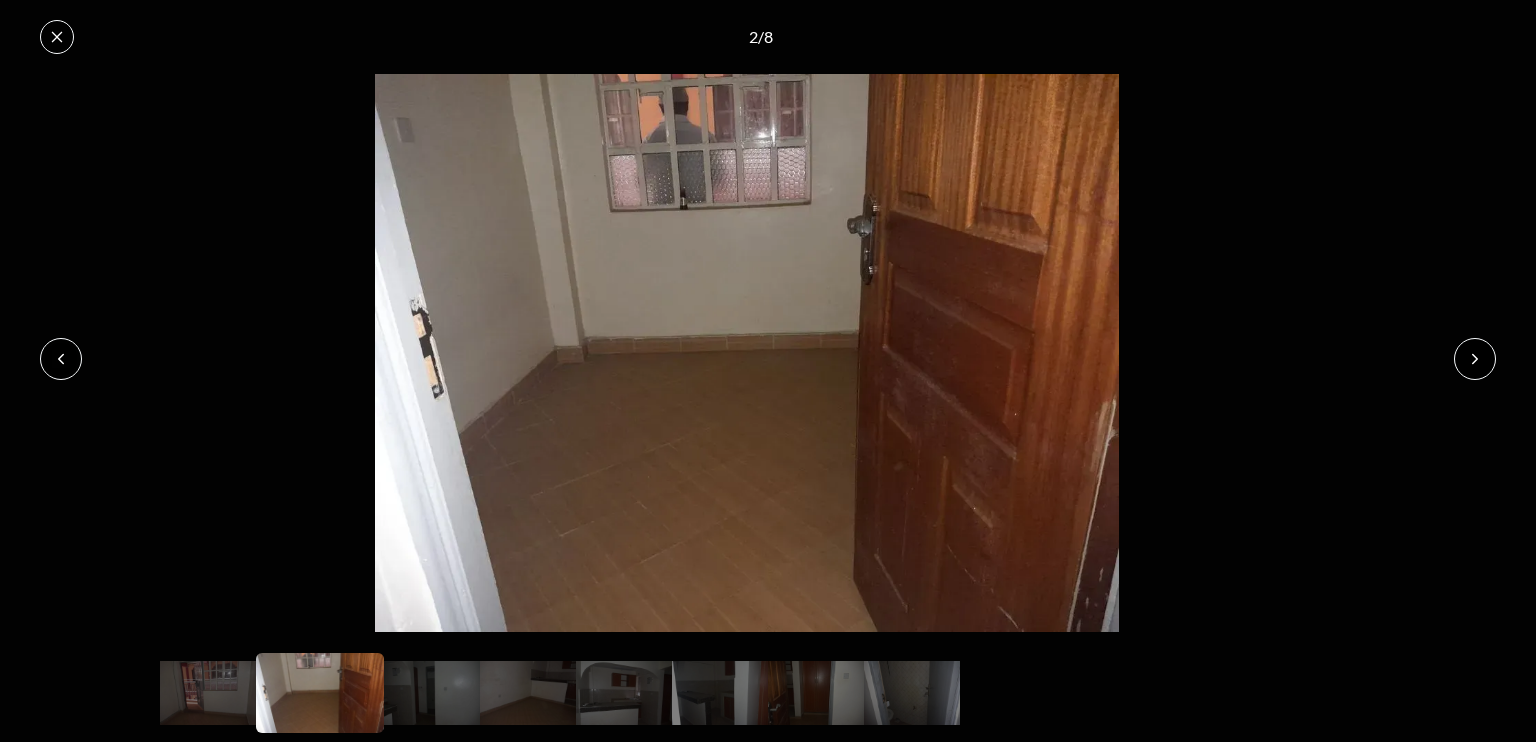 click at bounding box center (1475, 359) 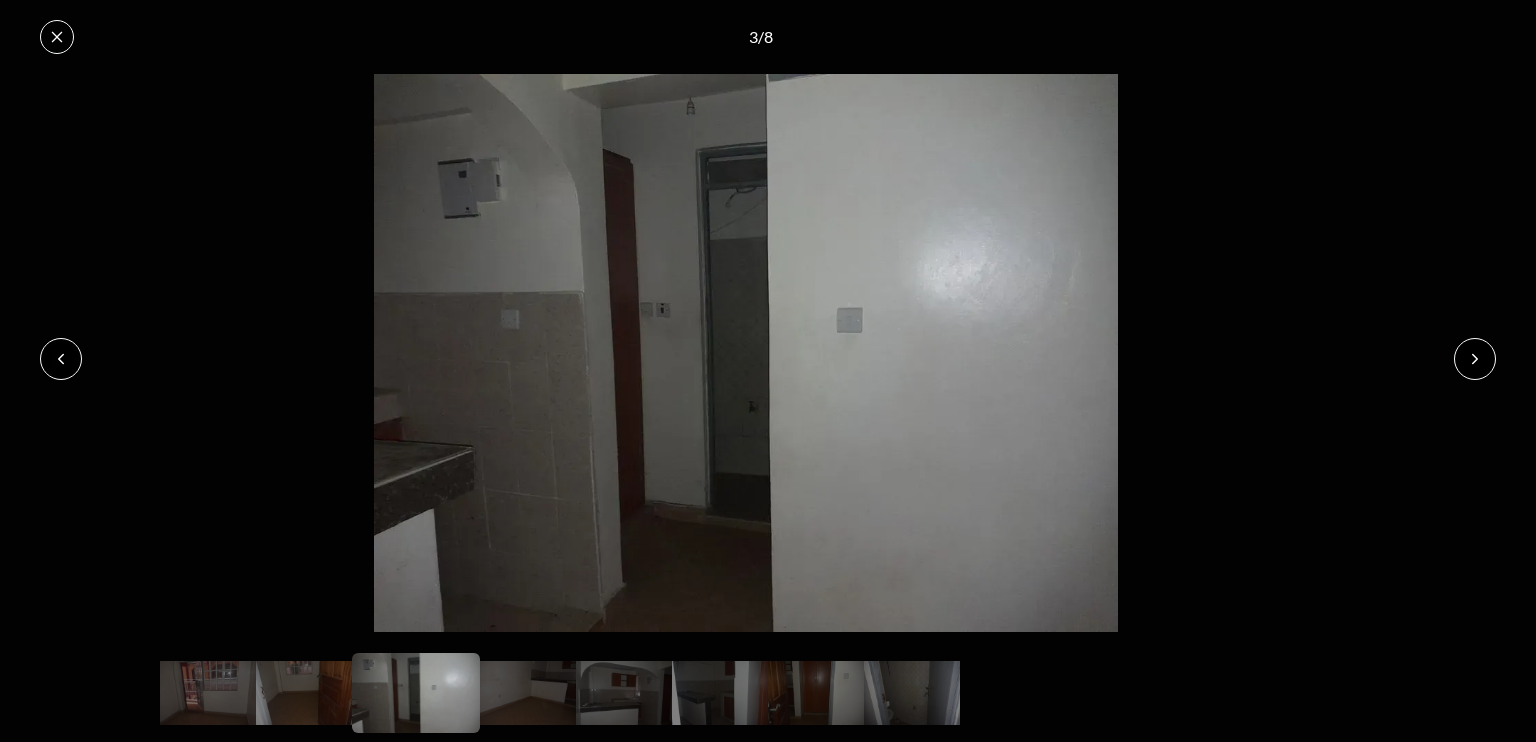 click at bounding box center [1475, 359] 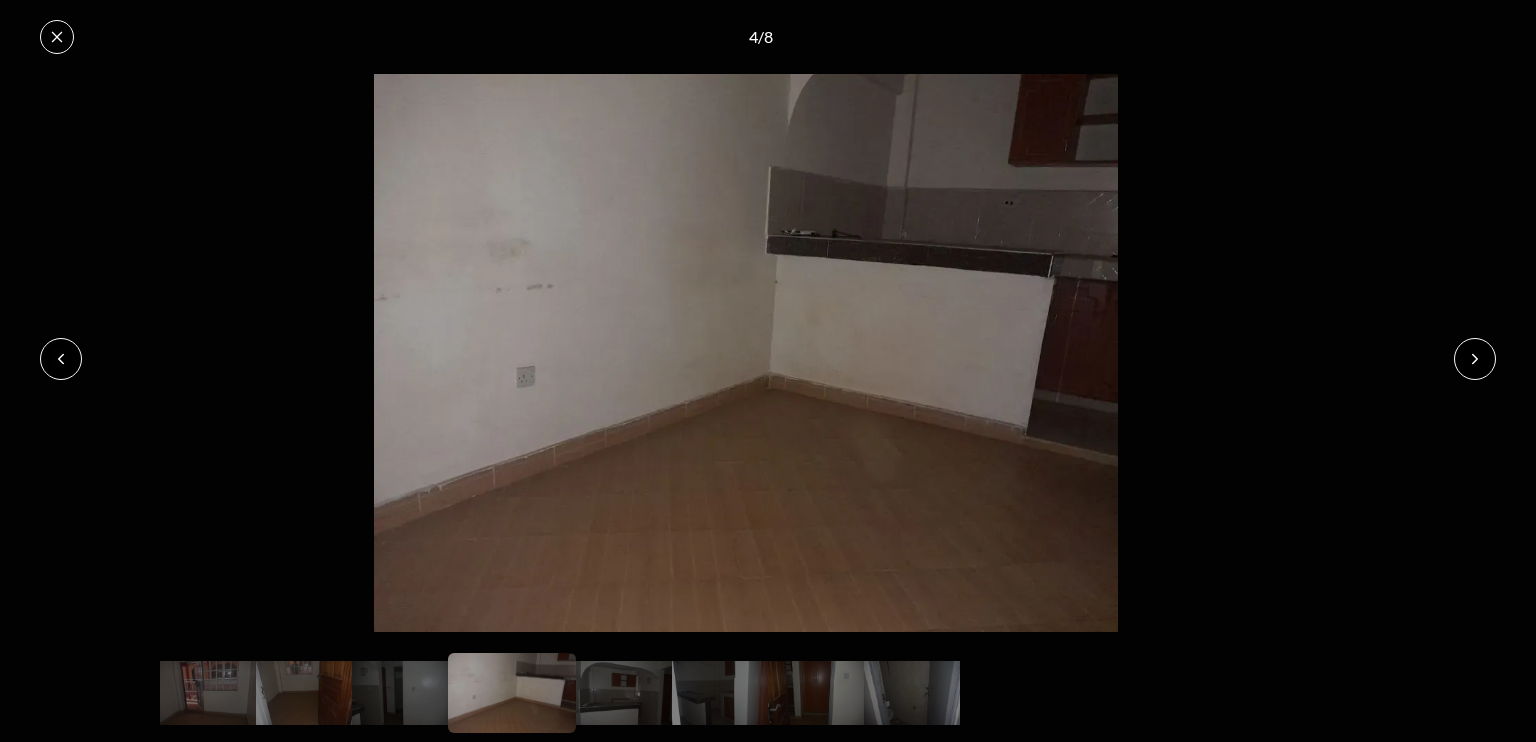 click at bounding box center [1475, 359] 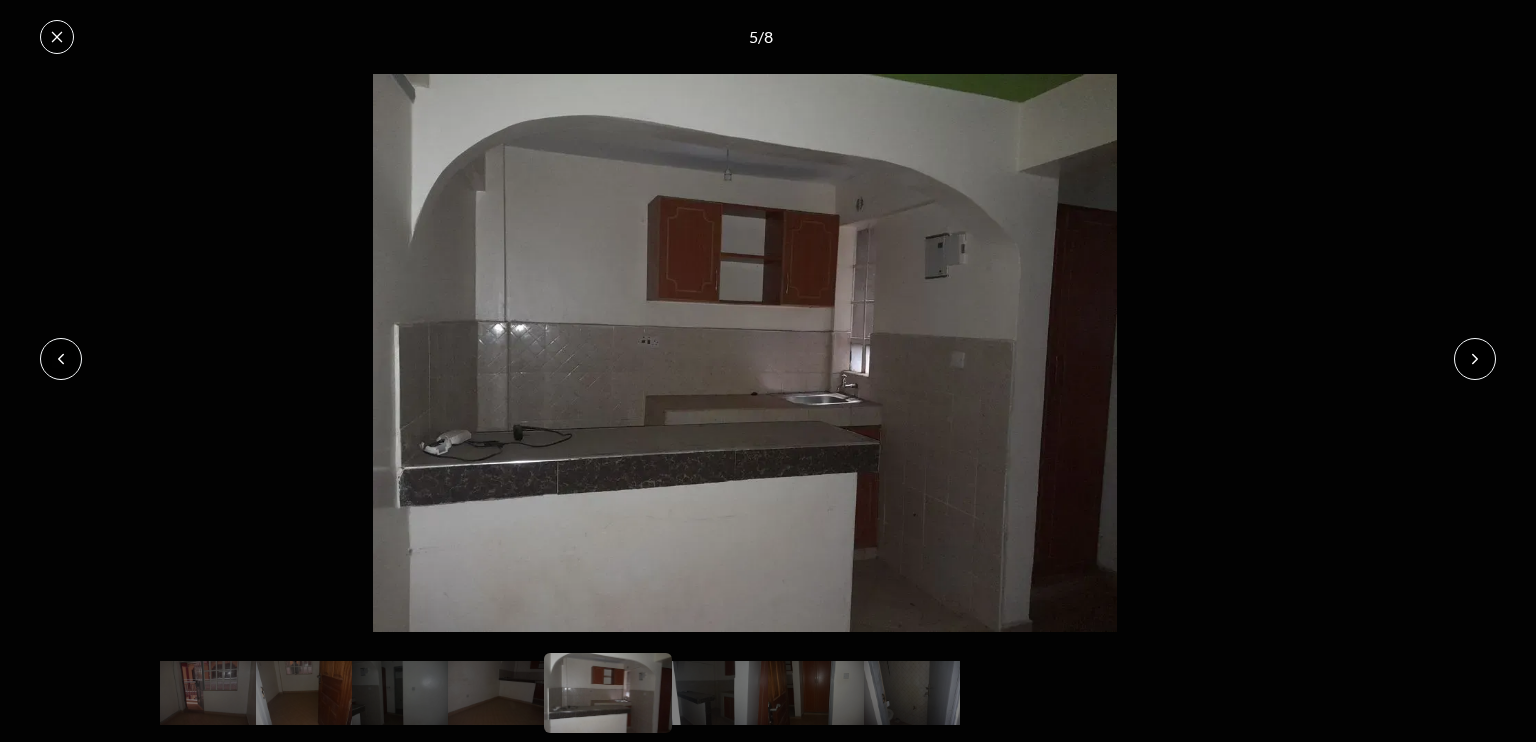 click at bounding box center (1475, 359) 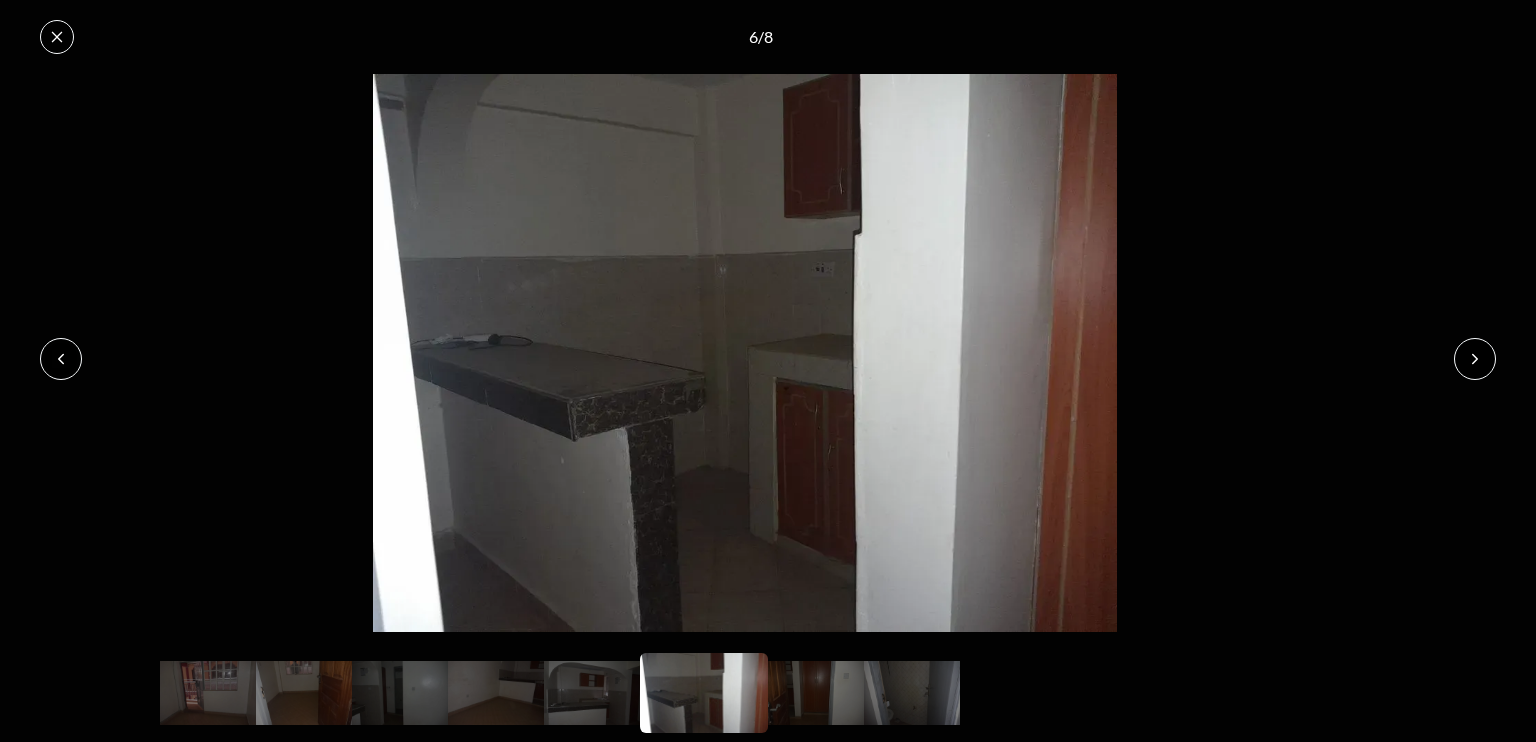 click at bounding box center (1475, 359) 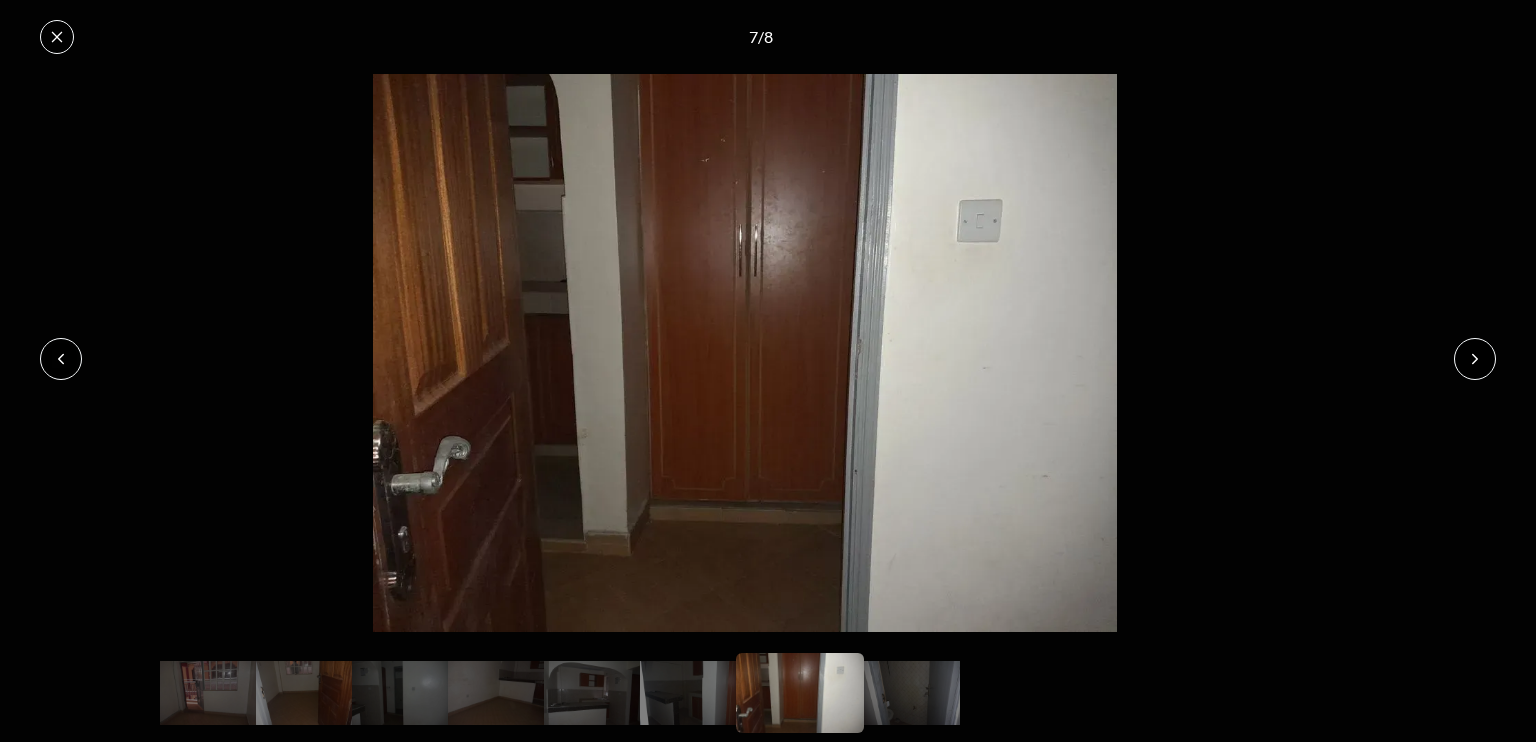 click at bounding box center (1475, 359) 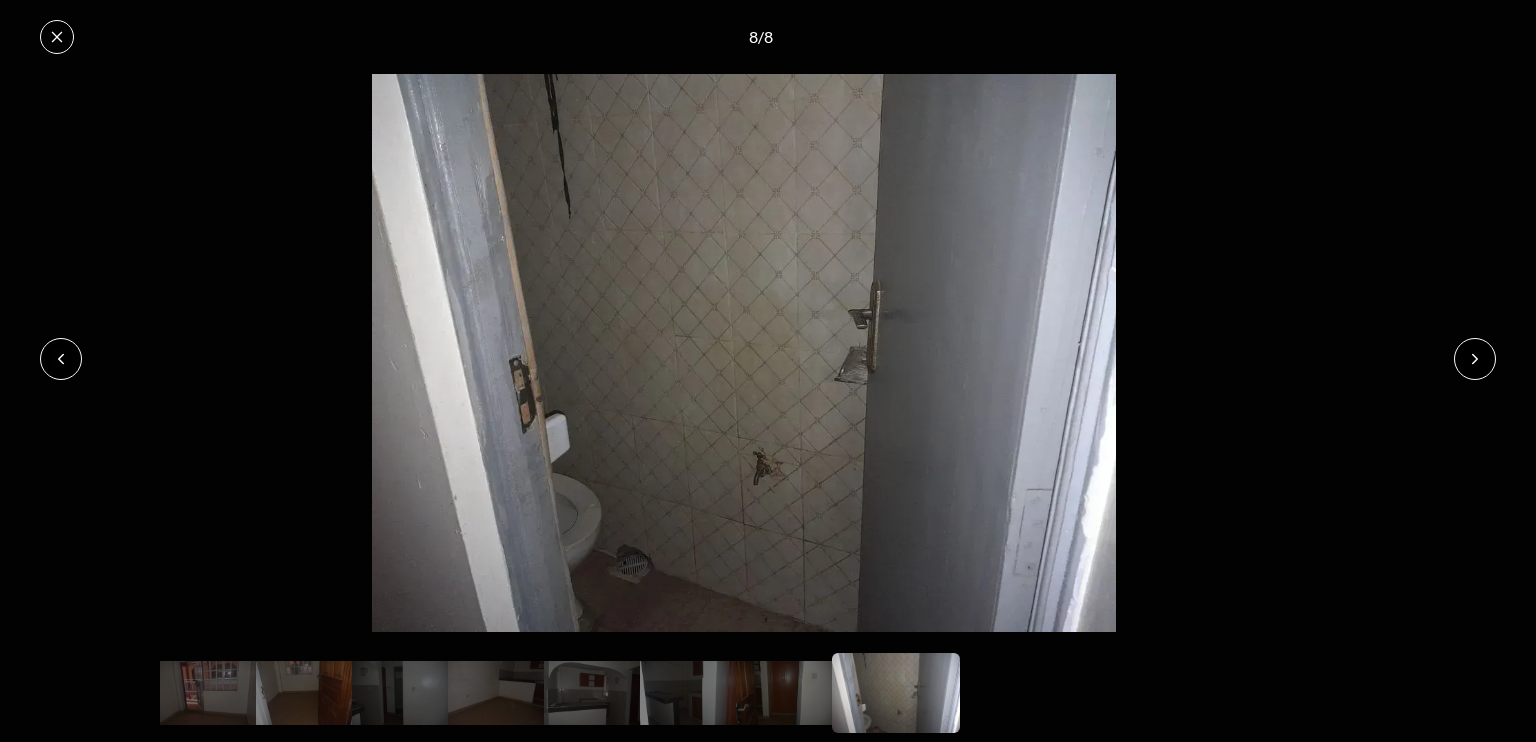 click at bounding box center (1475, 359) 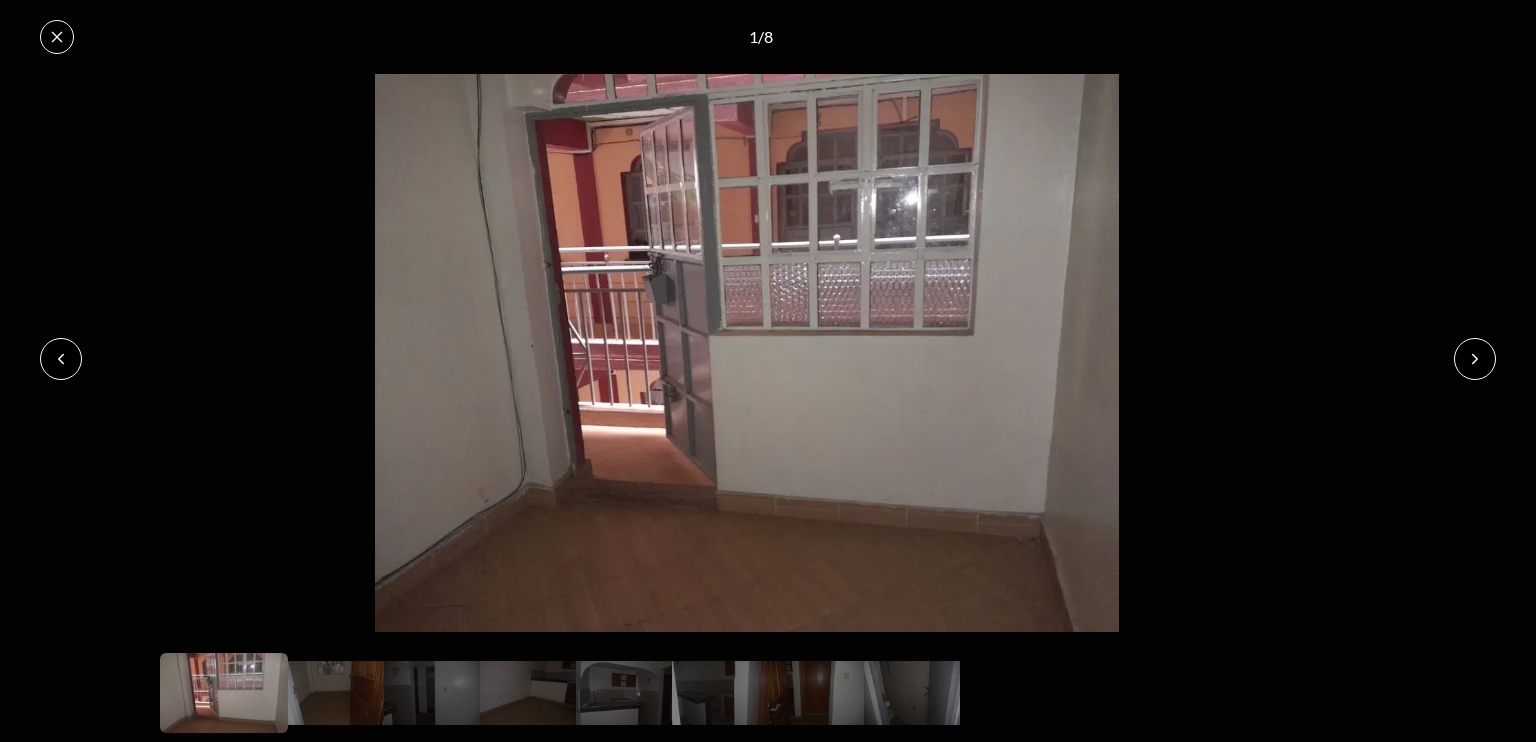 click at bounding box center [1475, 359] 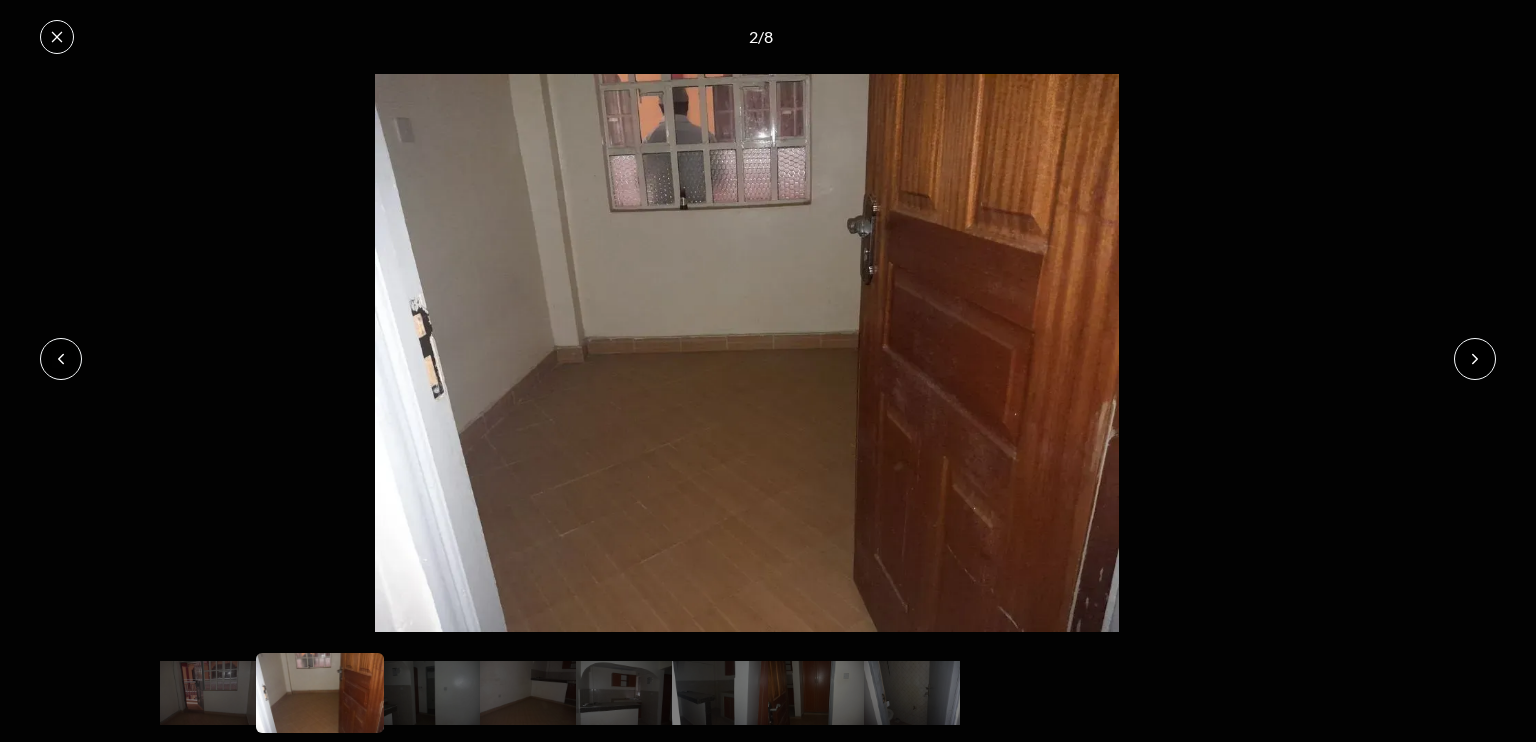 click at bounding box center (1475, 359) 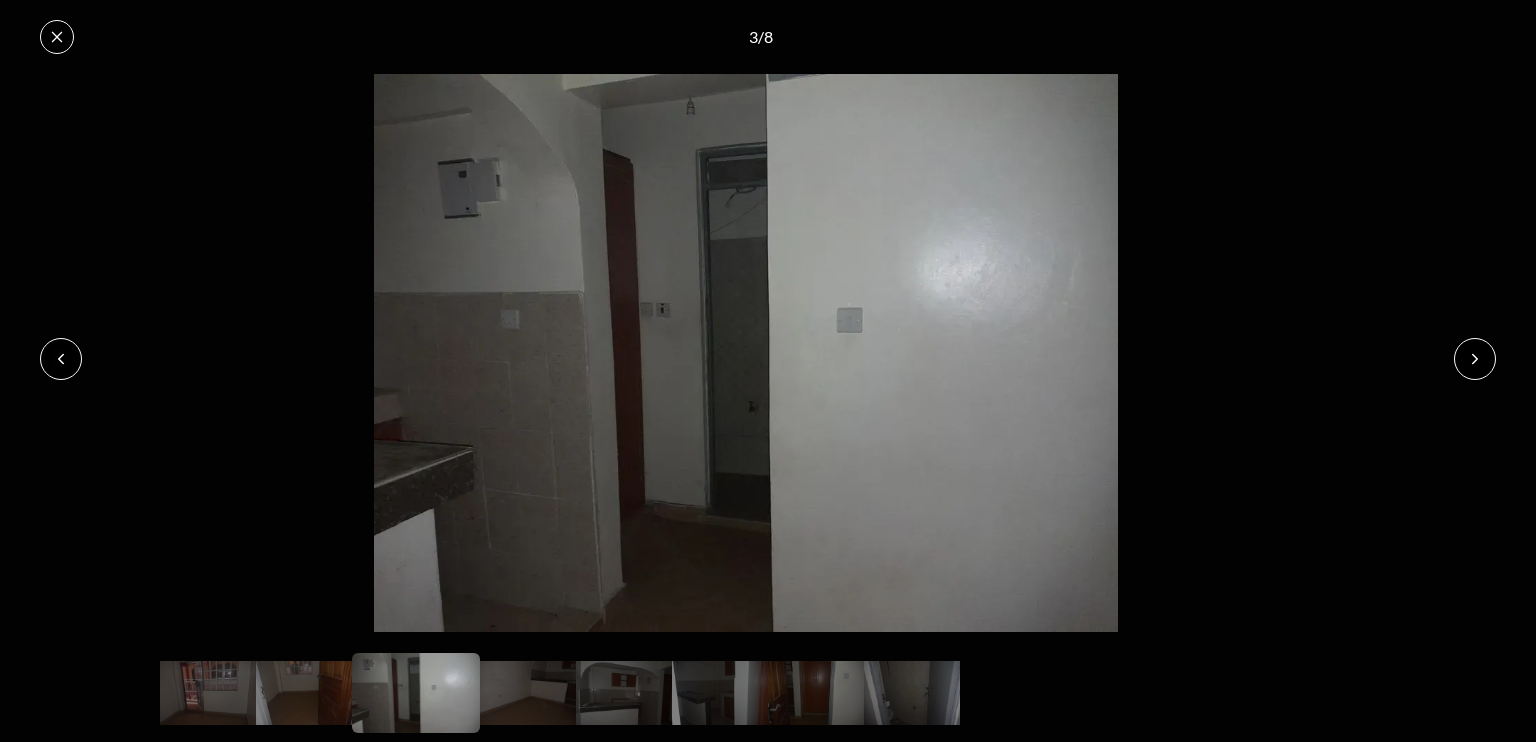 click at bounding box center (1475, 359) 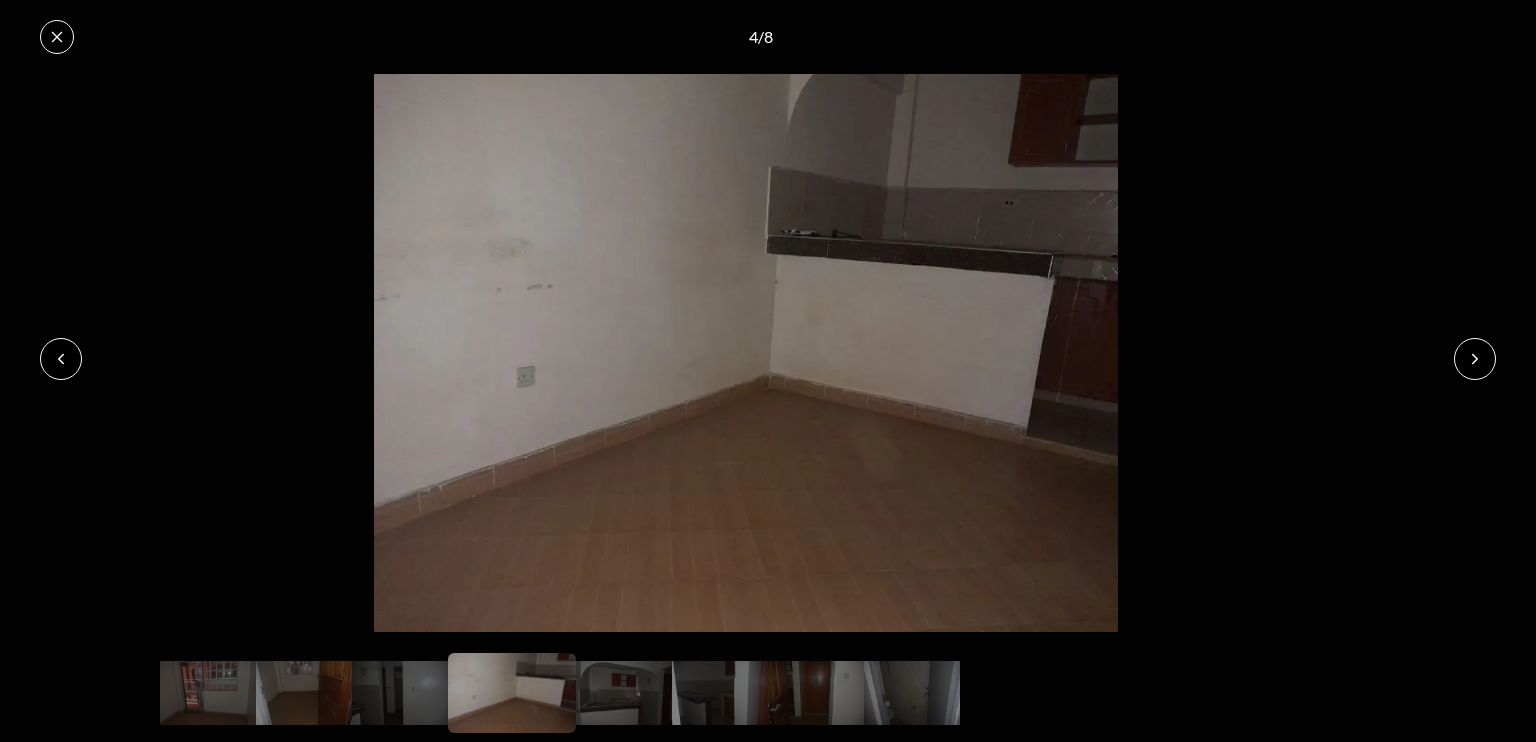 click at bounding box center (1475, 359) 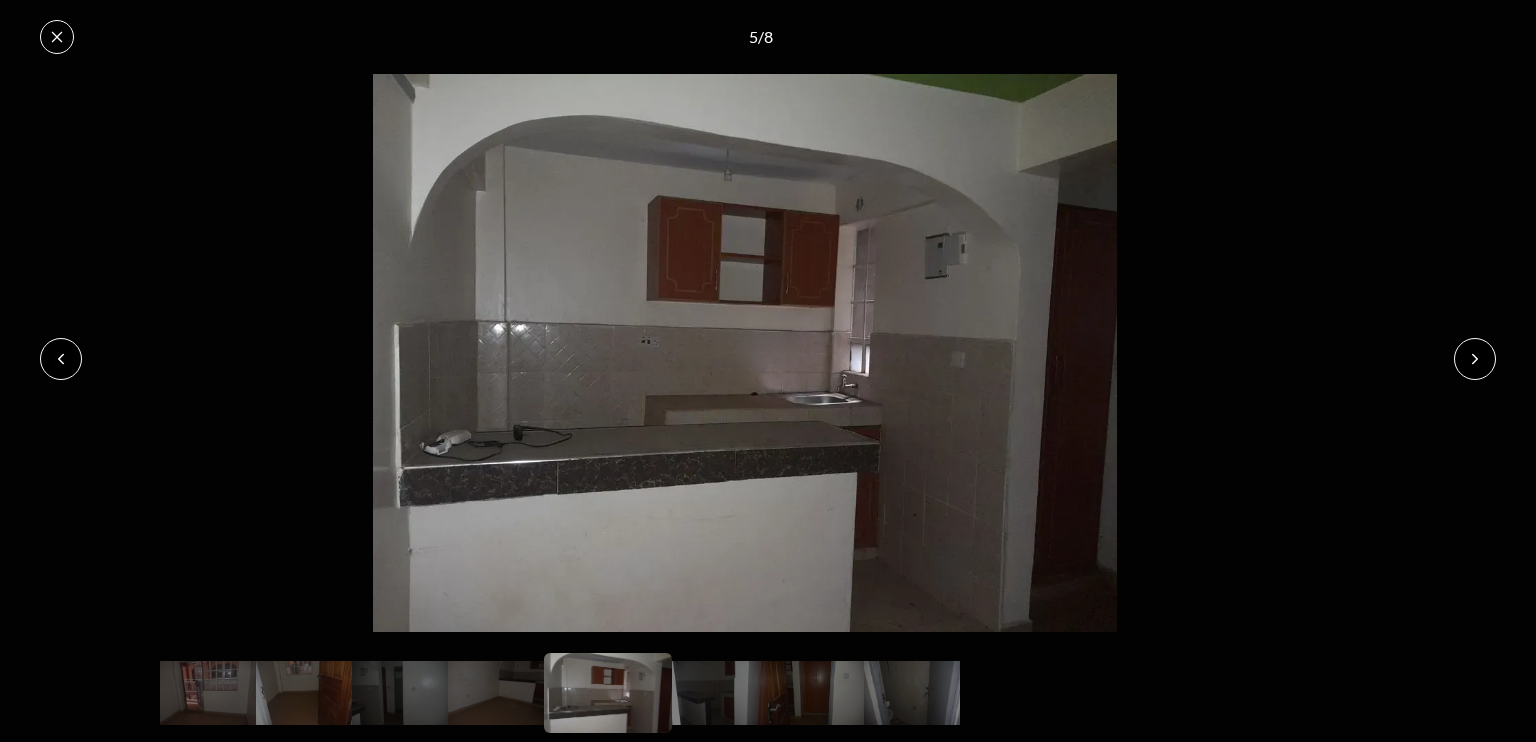 click at bounding box center [1475, 359] 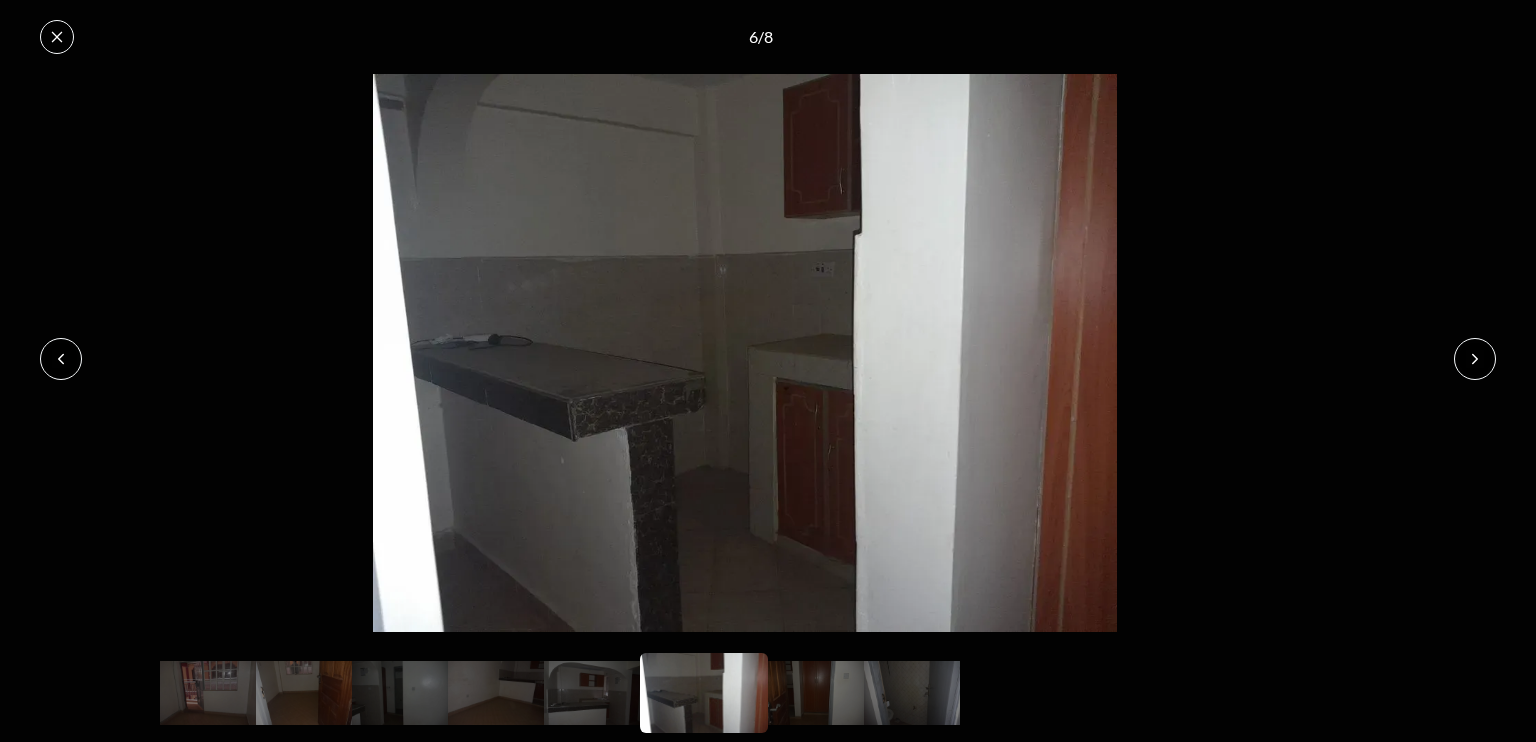 click on "6 / 8" at bounding box center [768, 37] 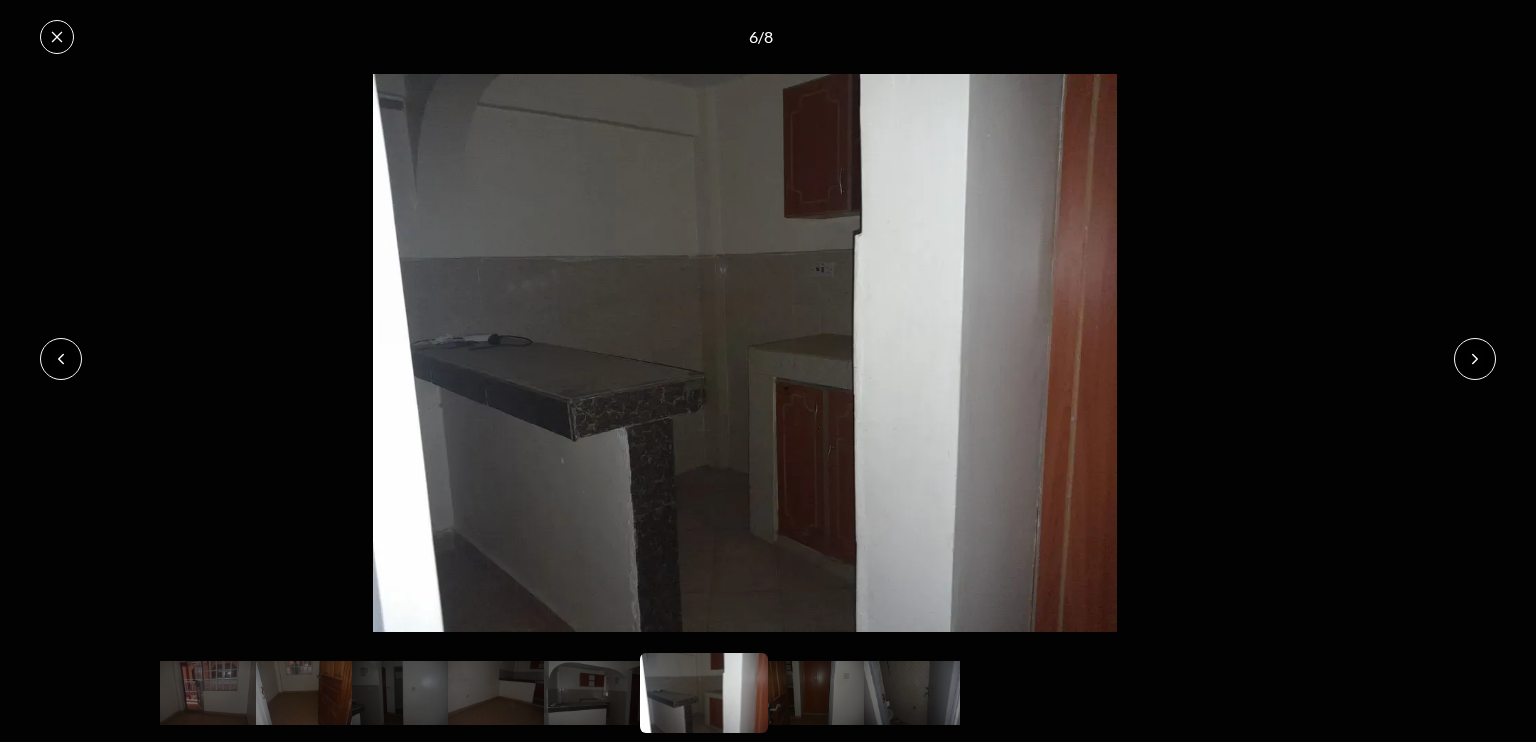 click 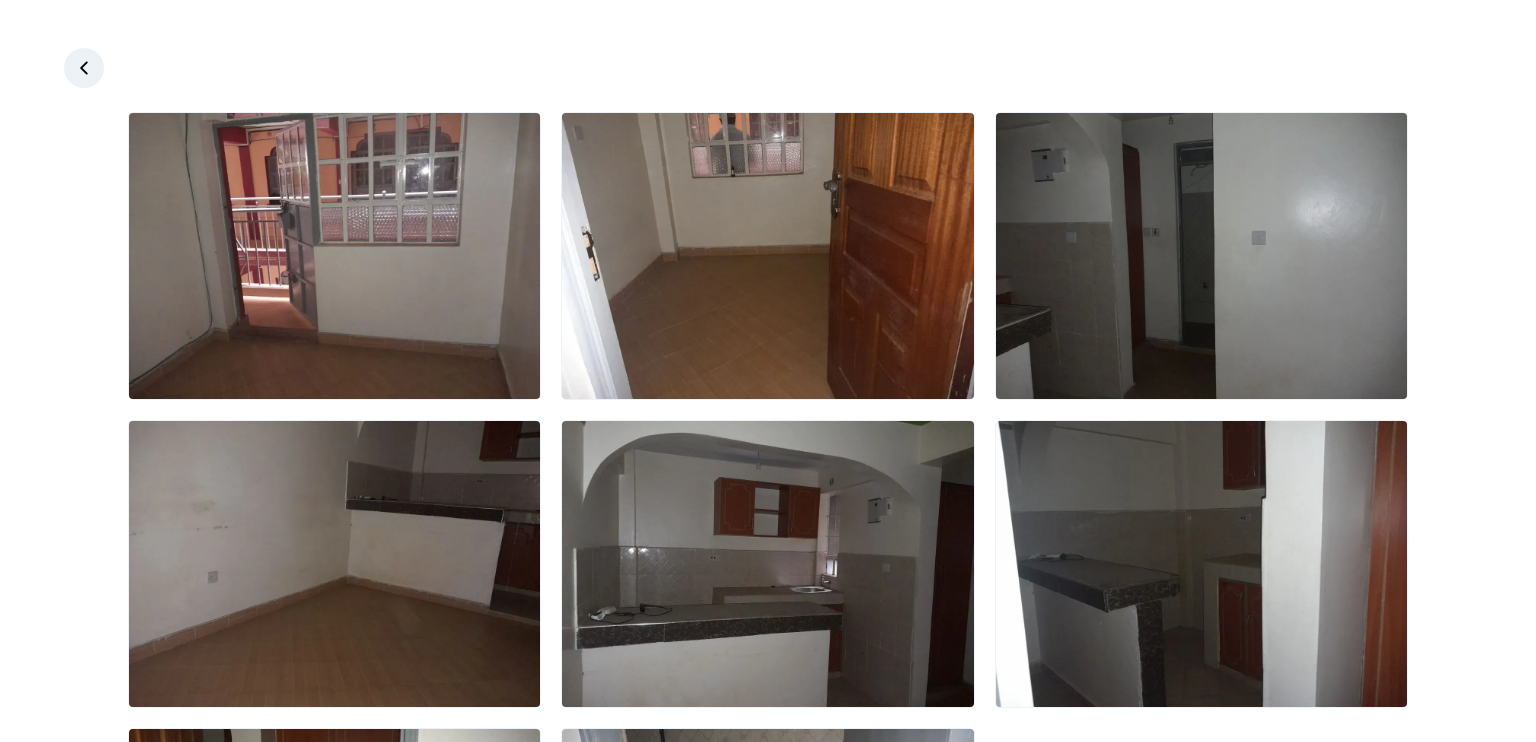 click 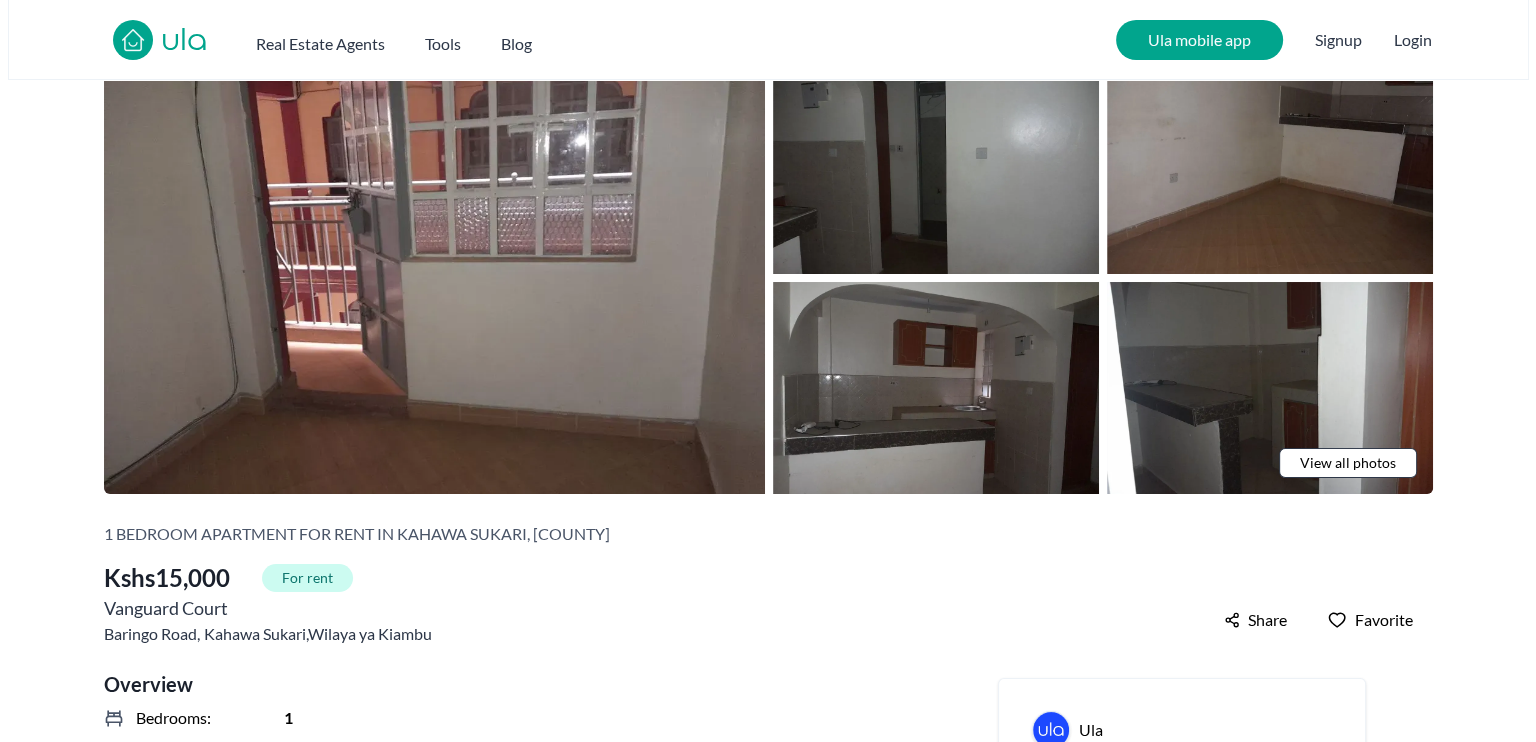 scroll, scrollTop: 0, scrollLeft: 0, axis: both 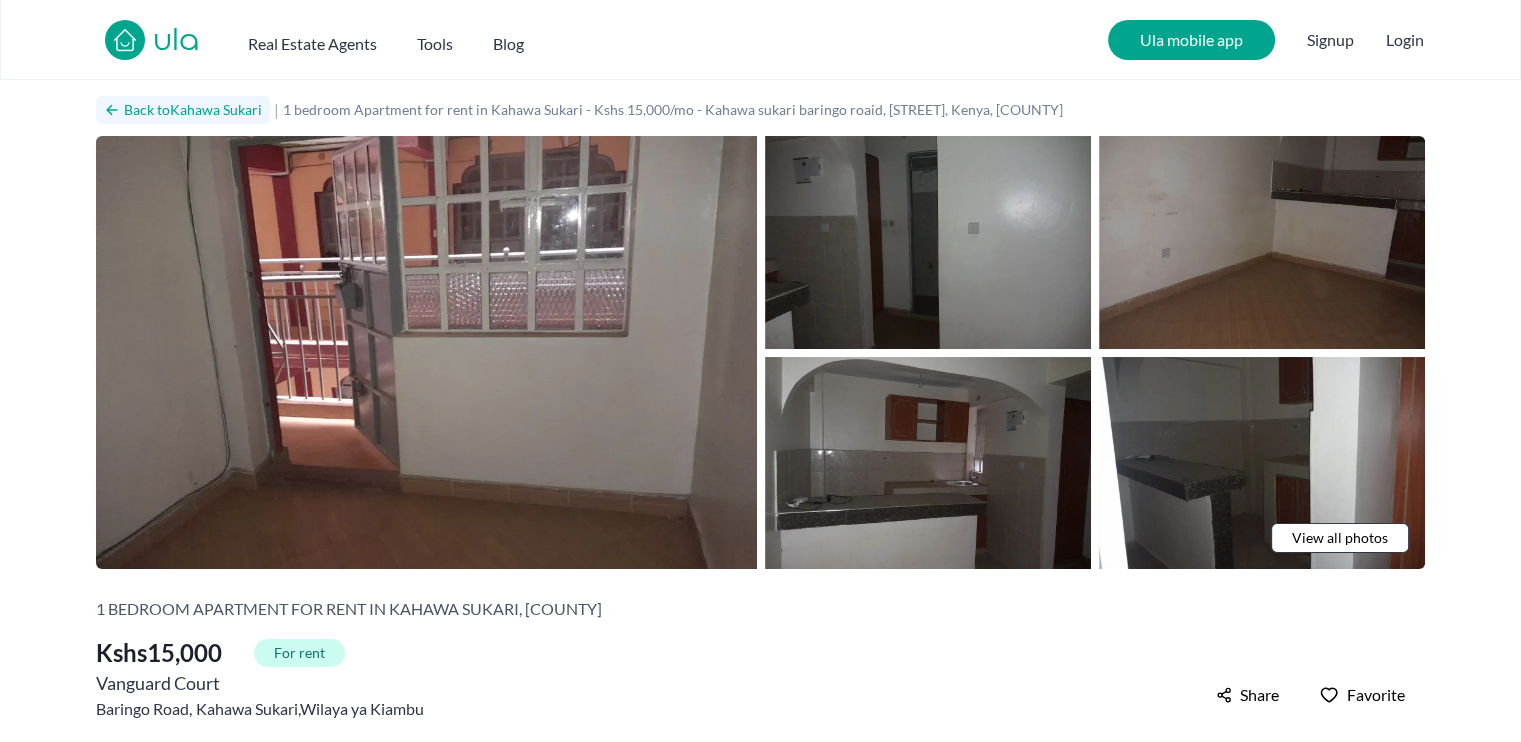 click on "Back to Kahawa Sukari" at bounding box center [183, 110] 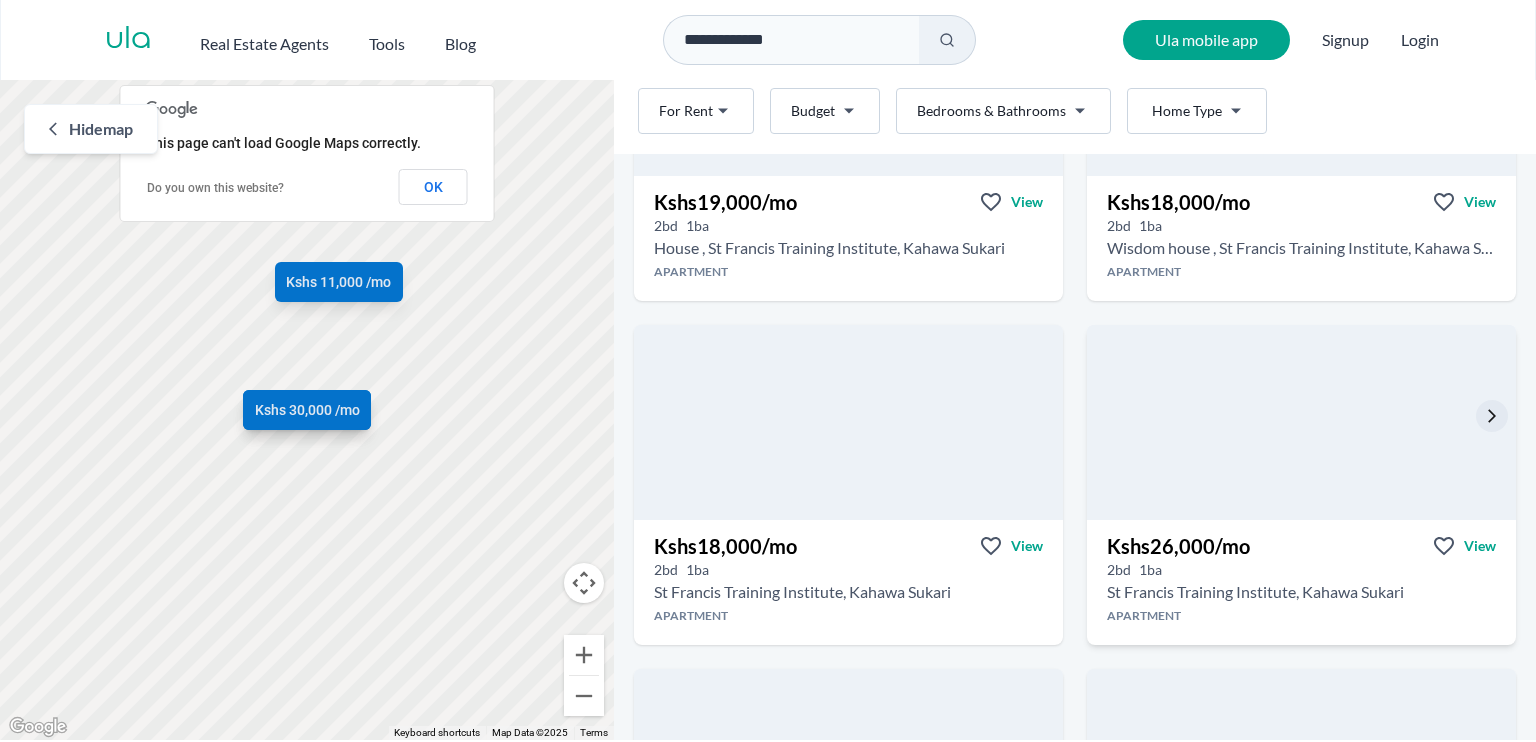 scroll, scrollTop: 1000, scrollLeft: 0, axis: vertical 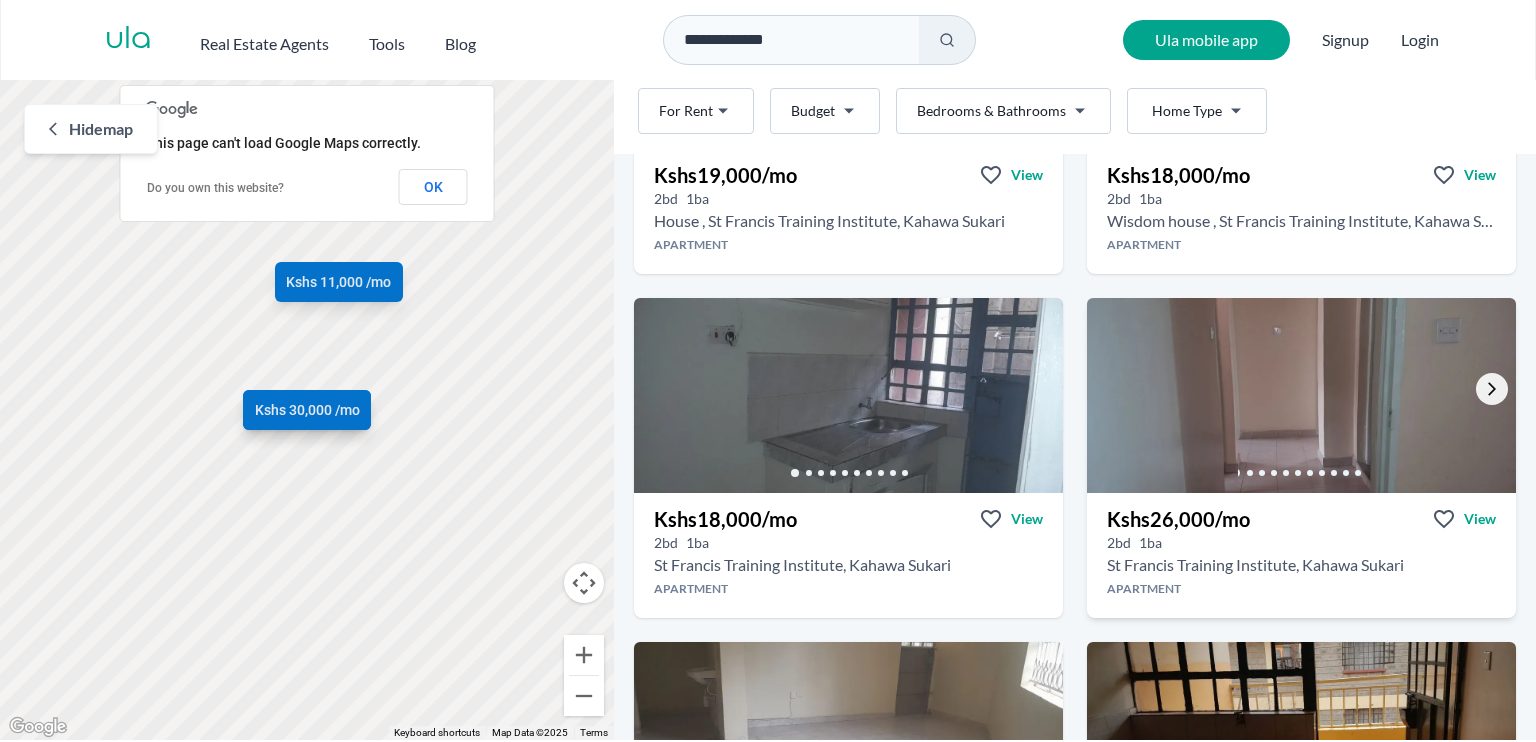 click 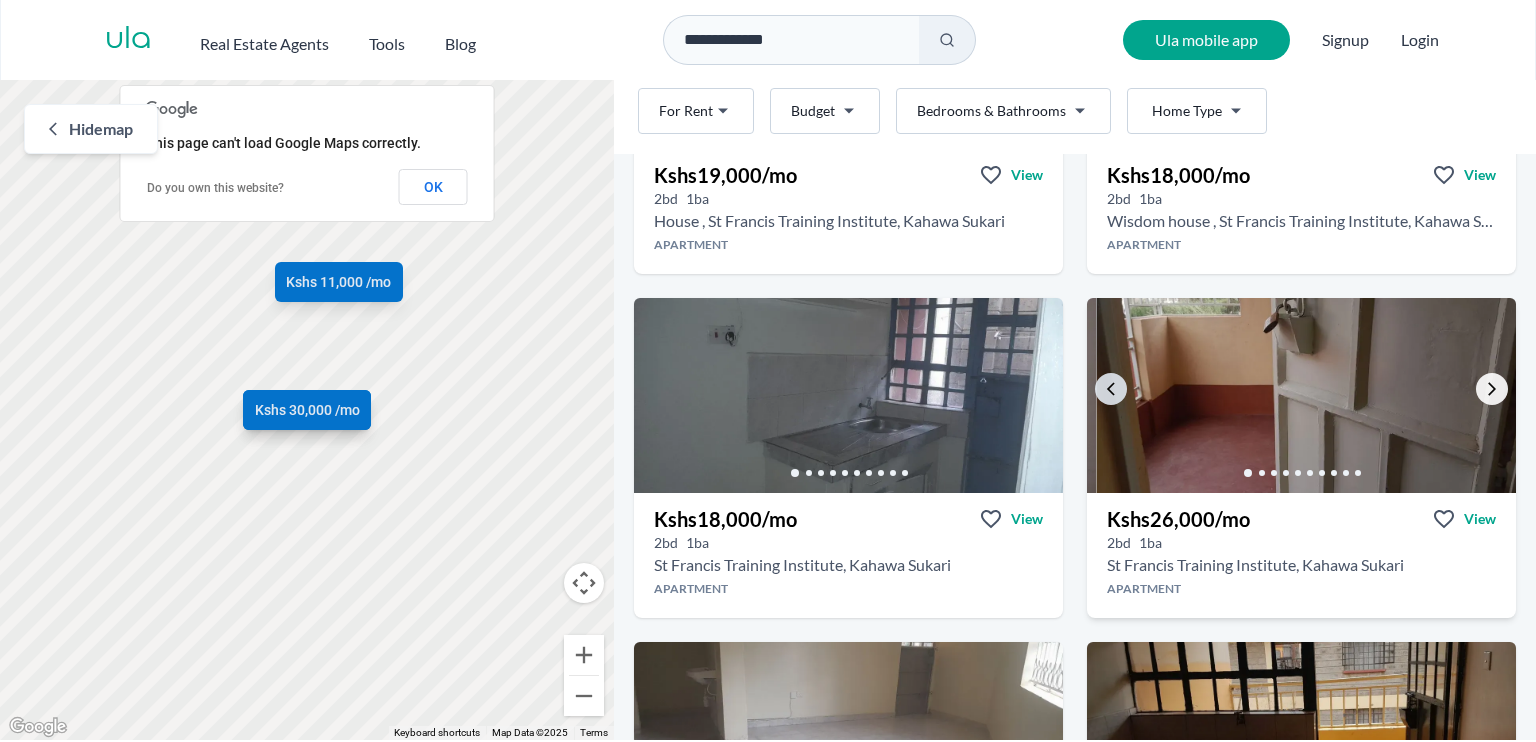 click 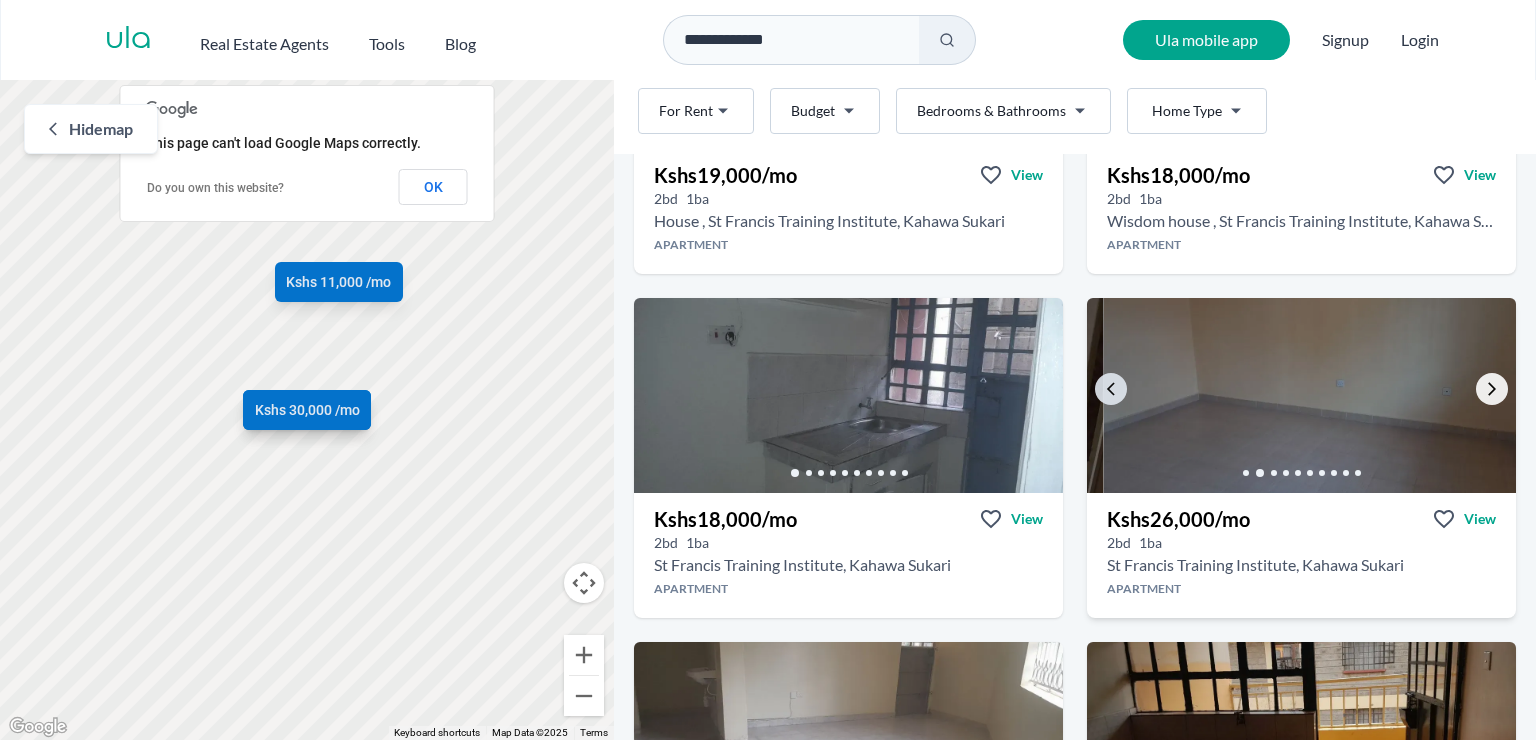 click 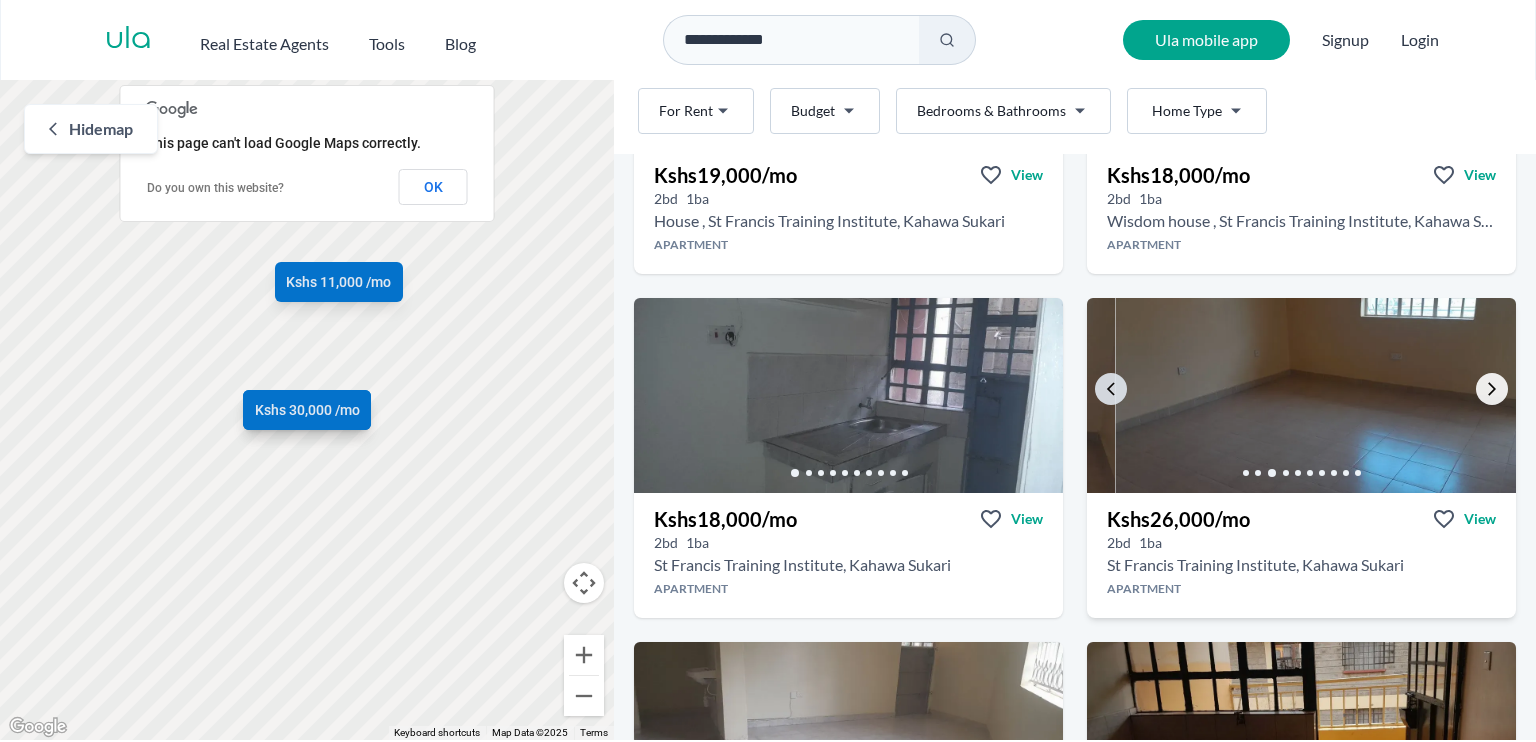 click 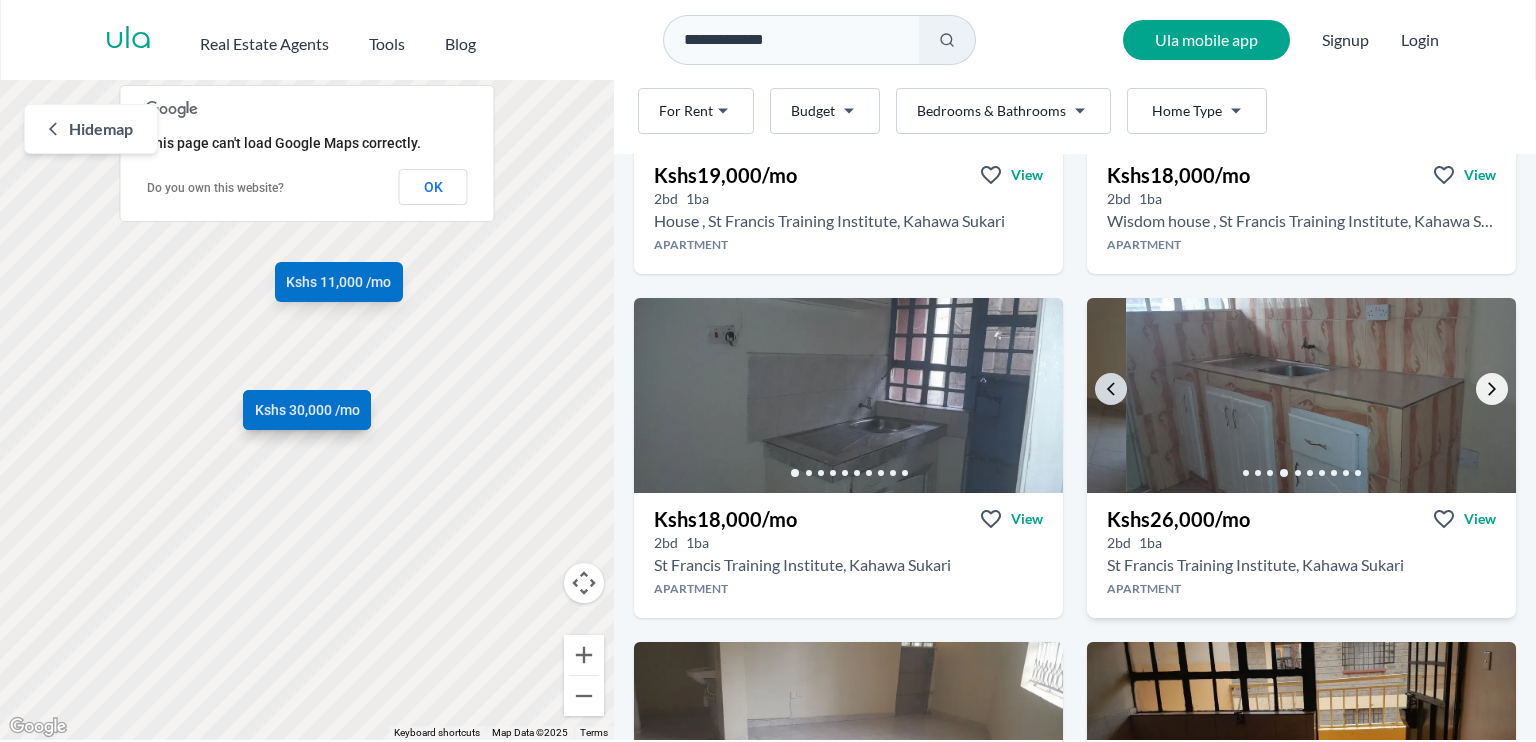 click 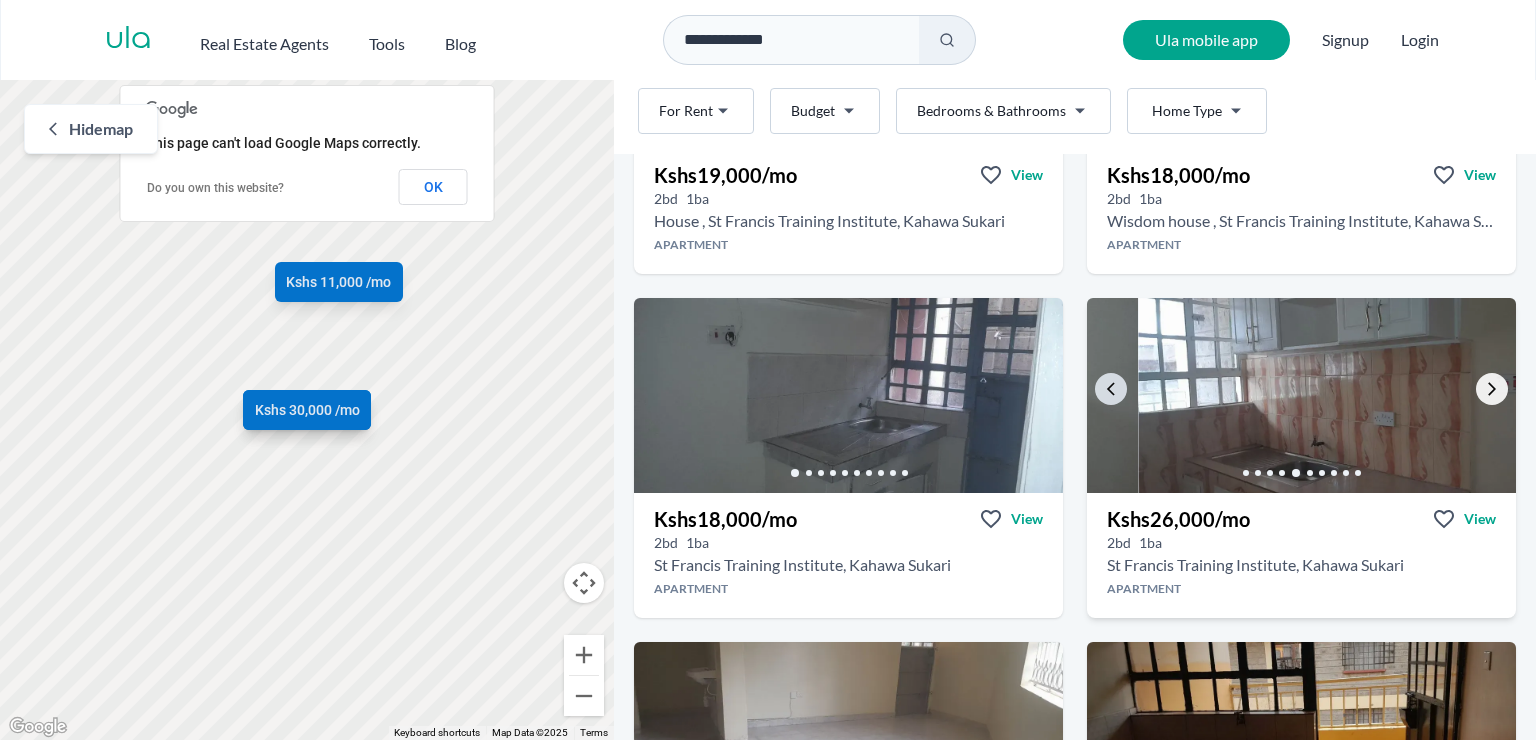click 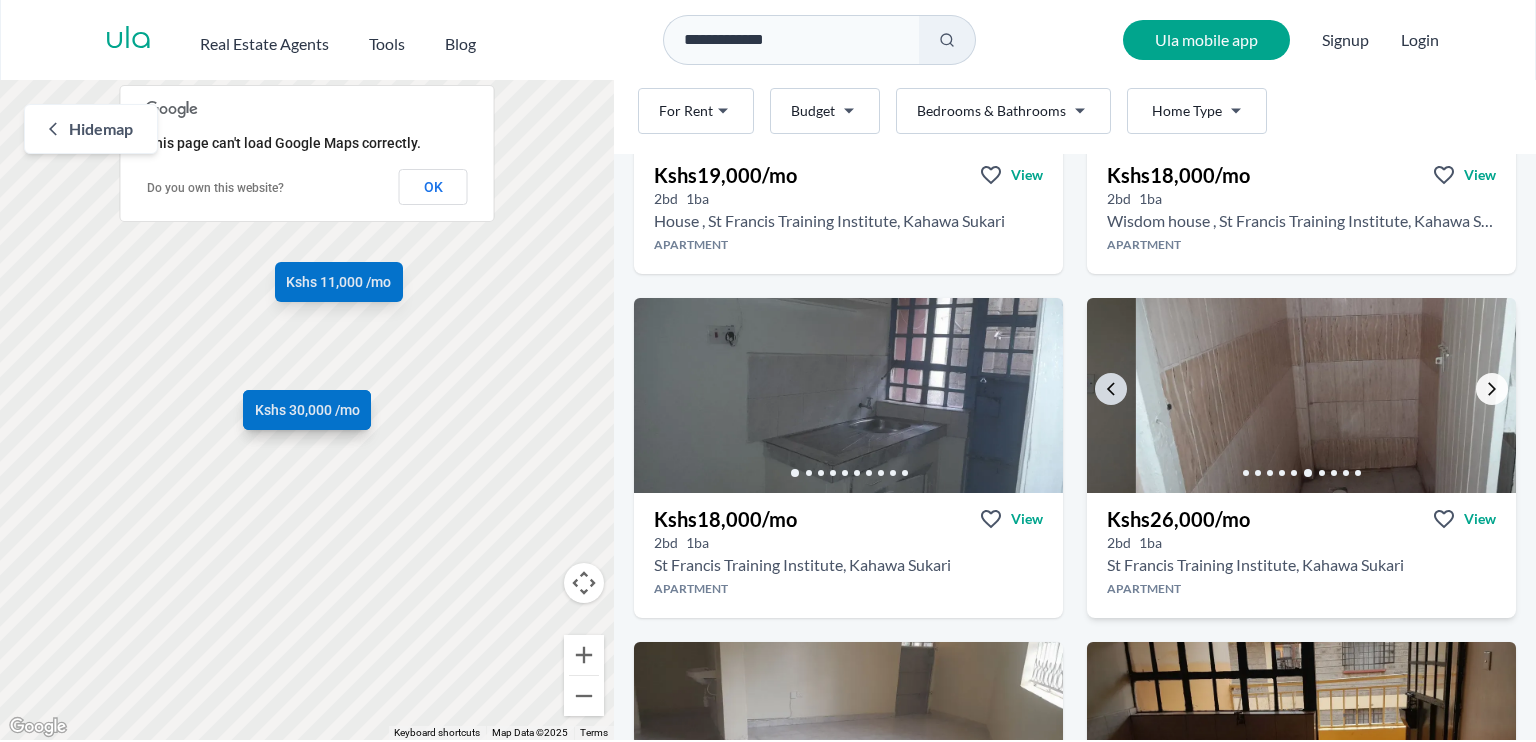 click 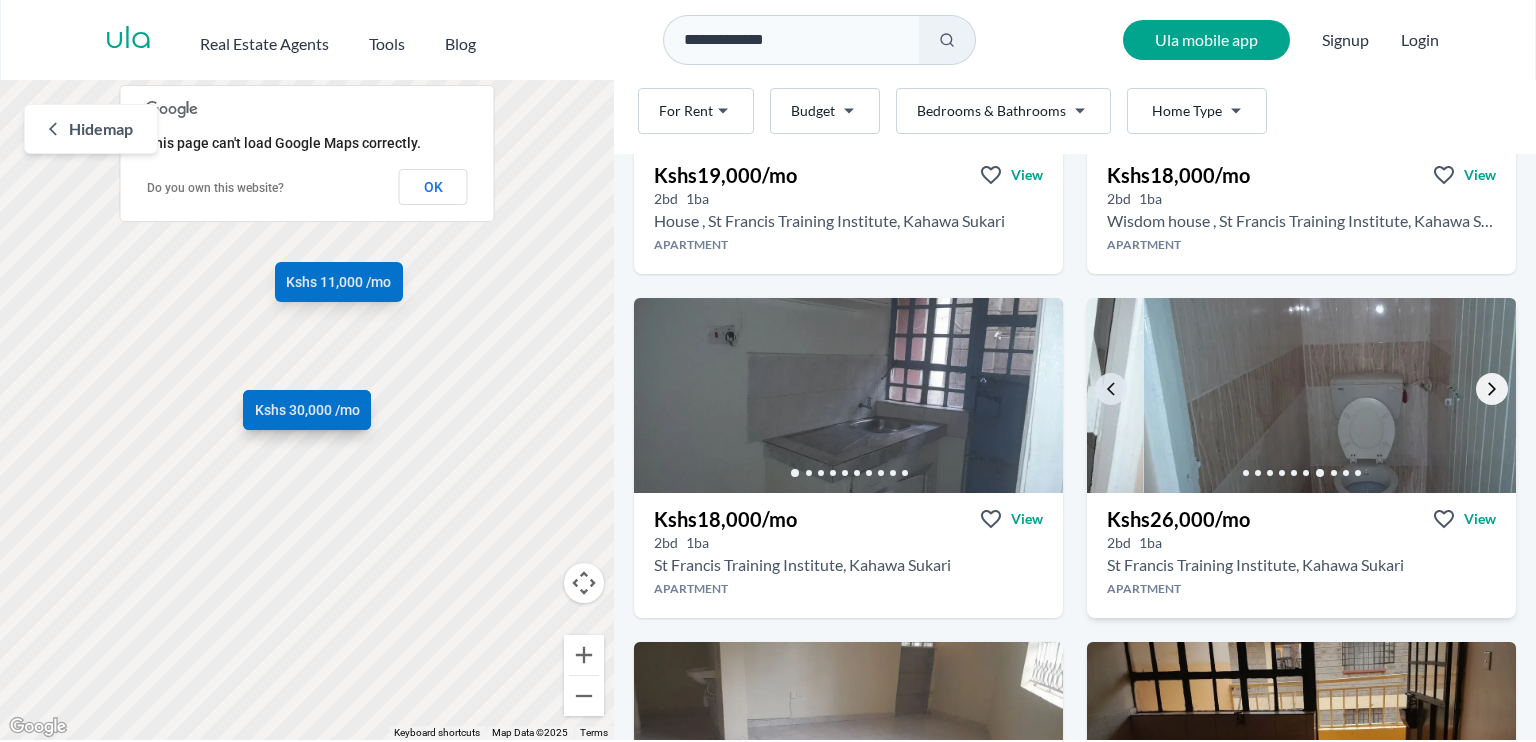 click 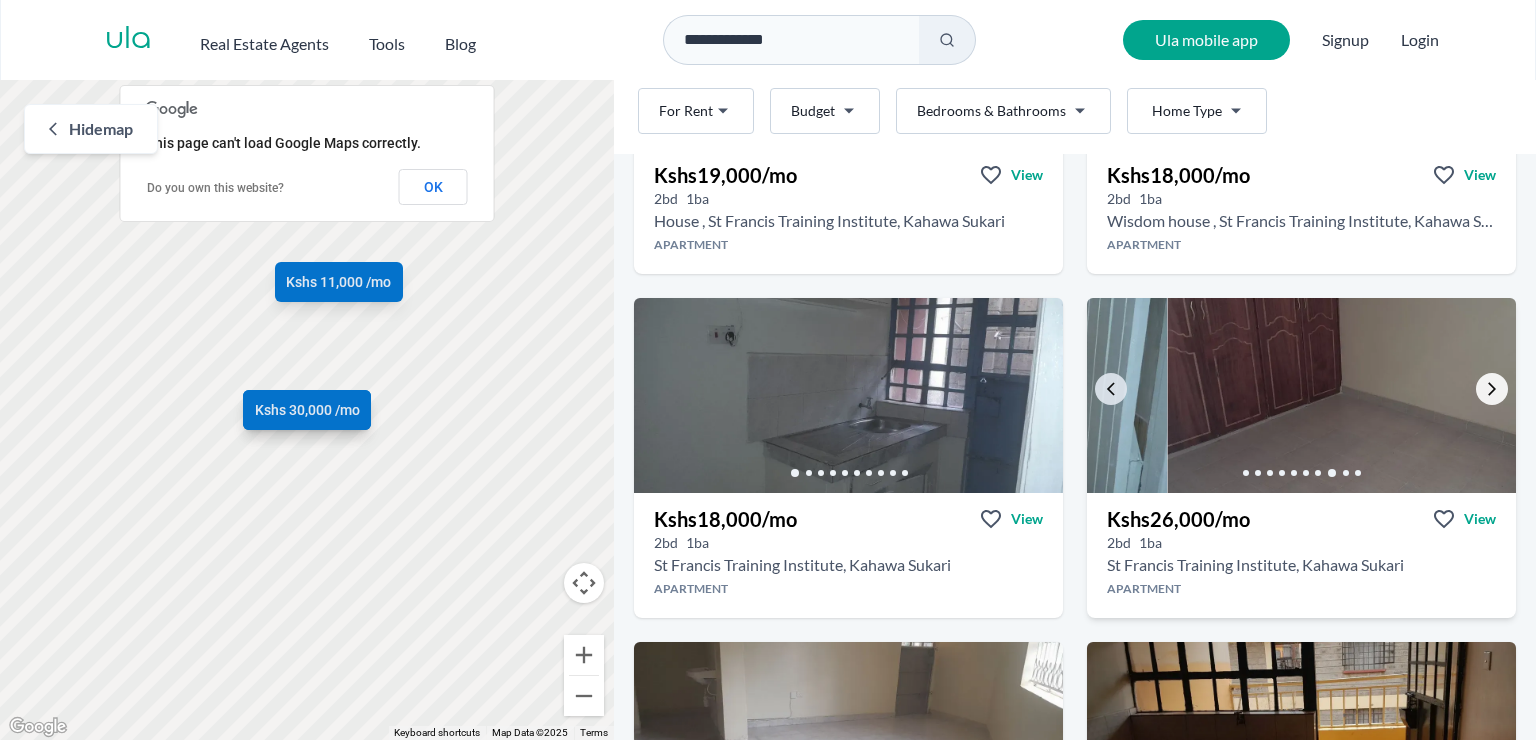 click 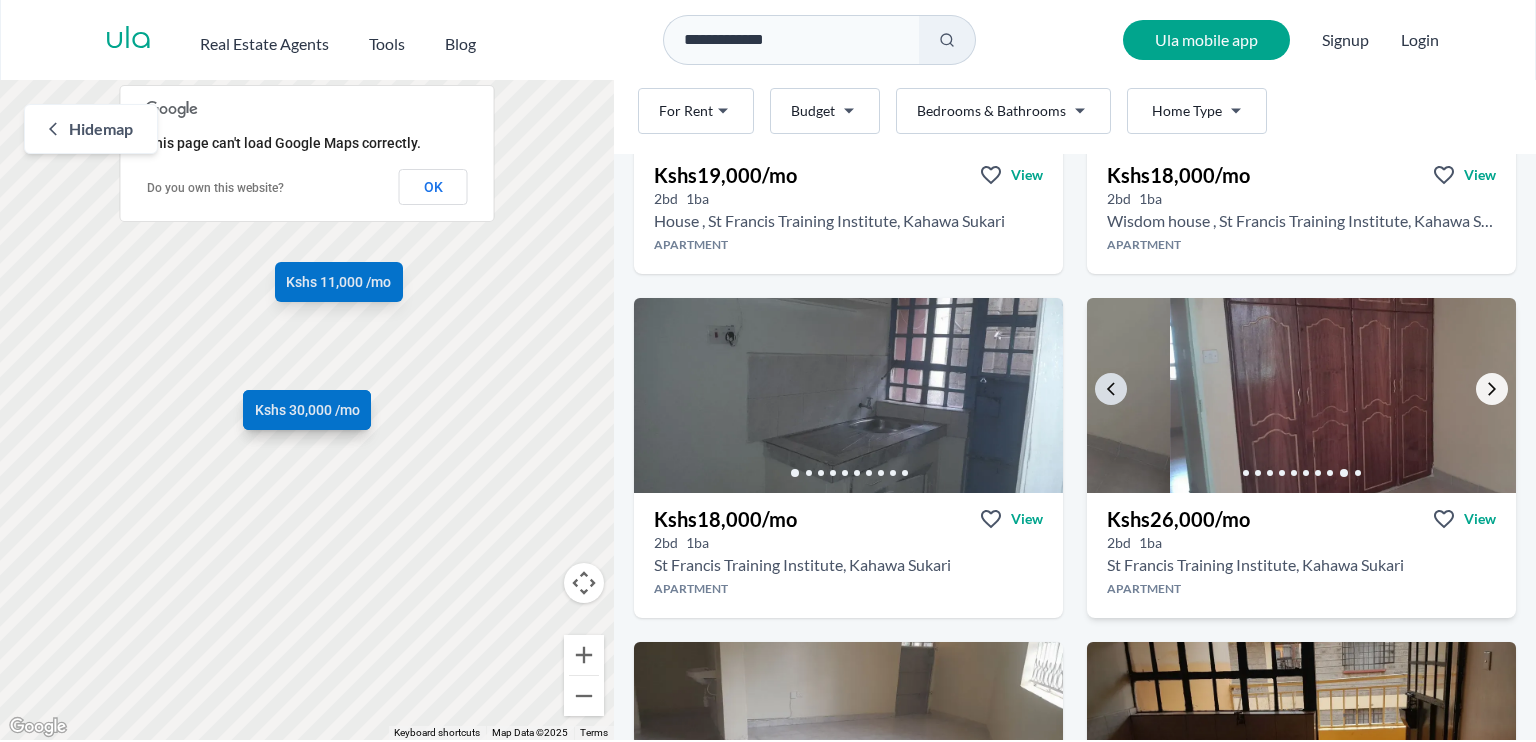 click 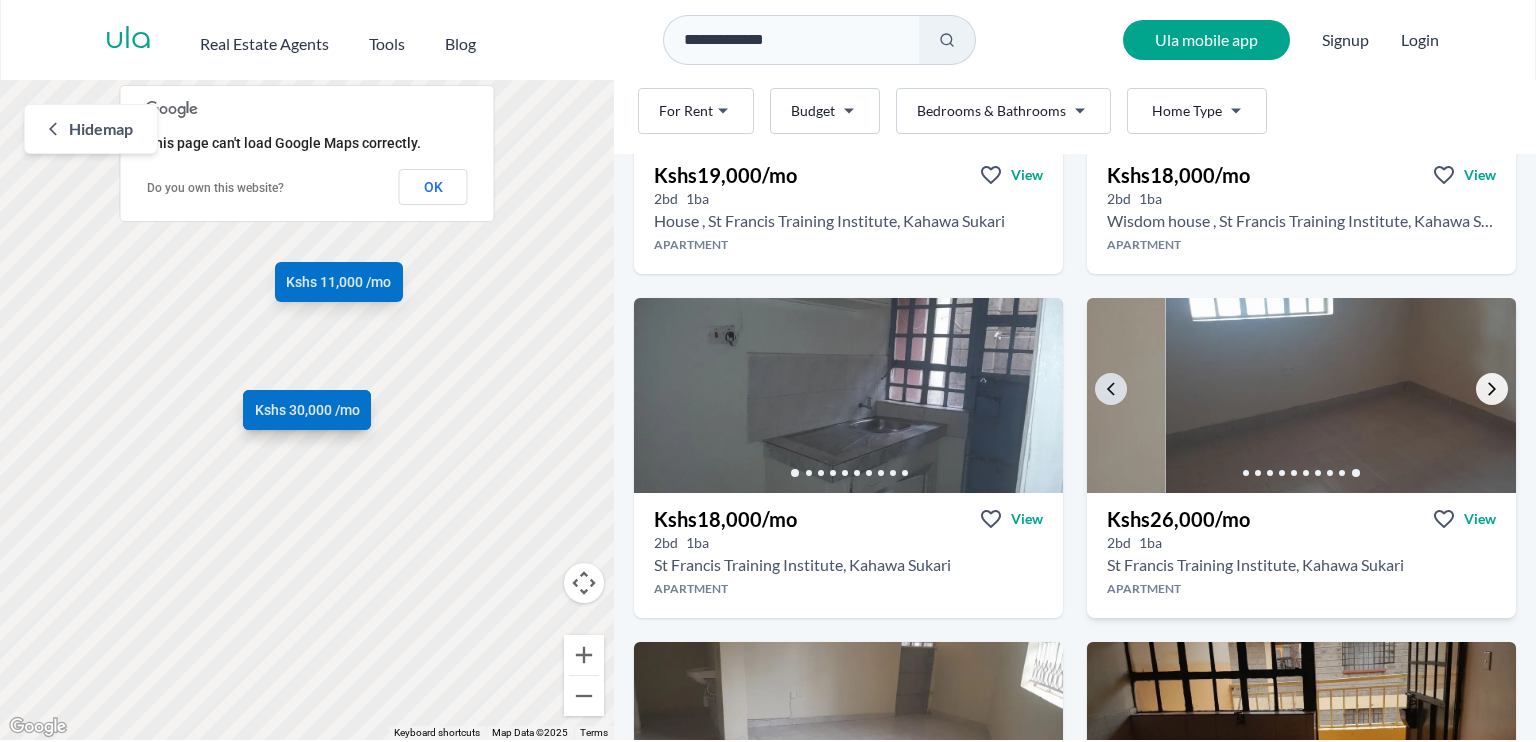 click 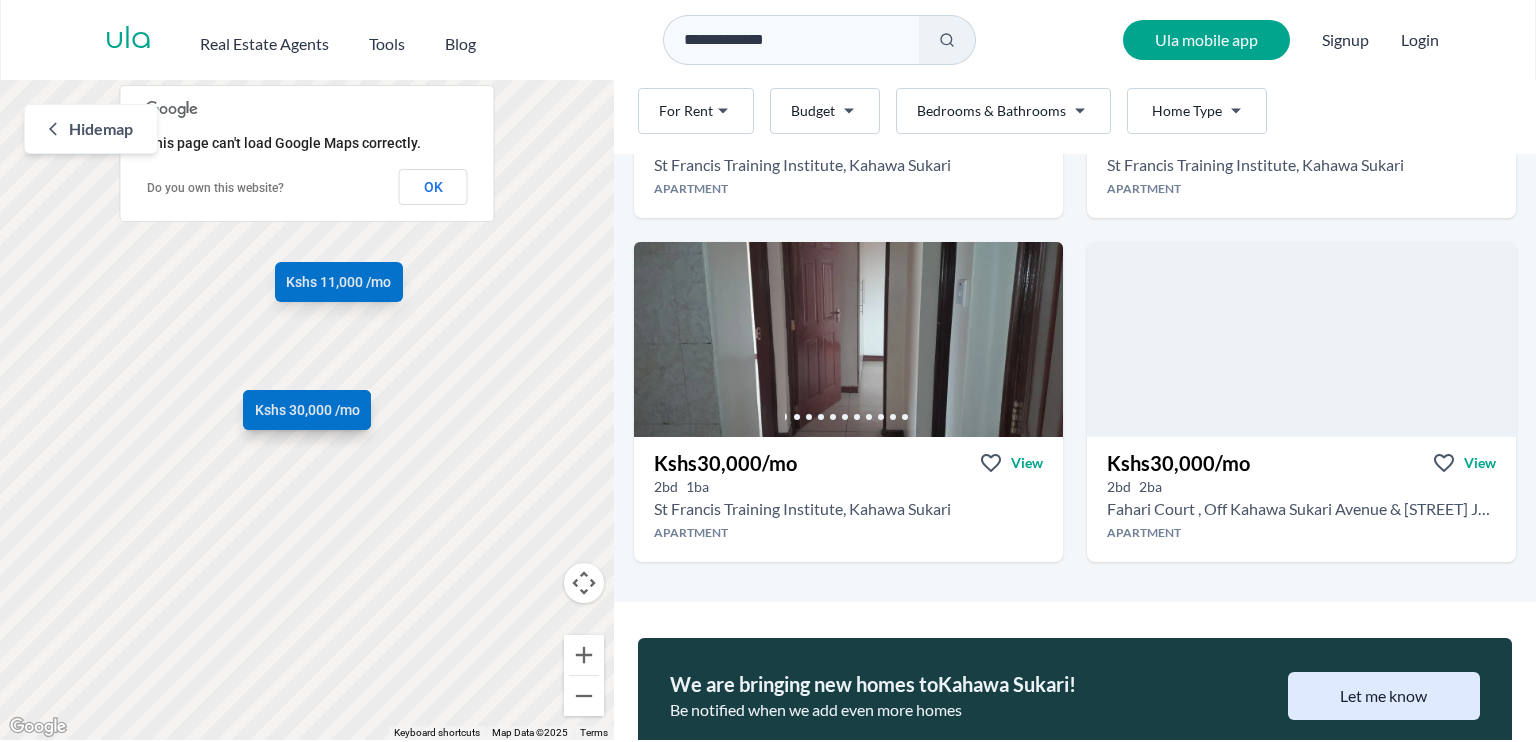 scroll, scrollTop: 1700, scrollLeft: 0, axis: vertical 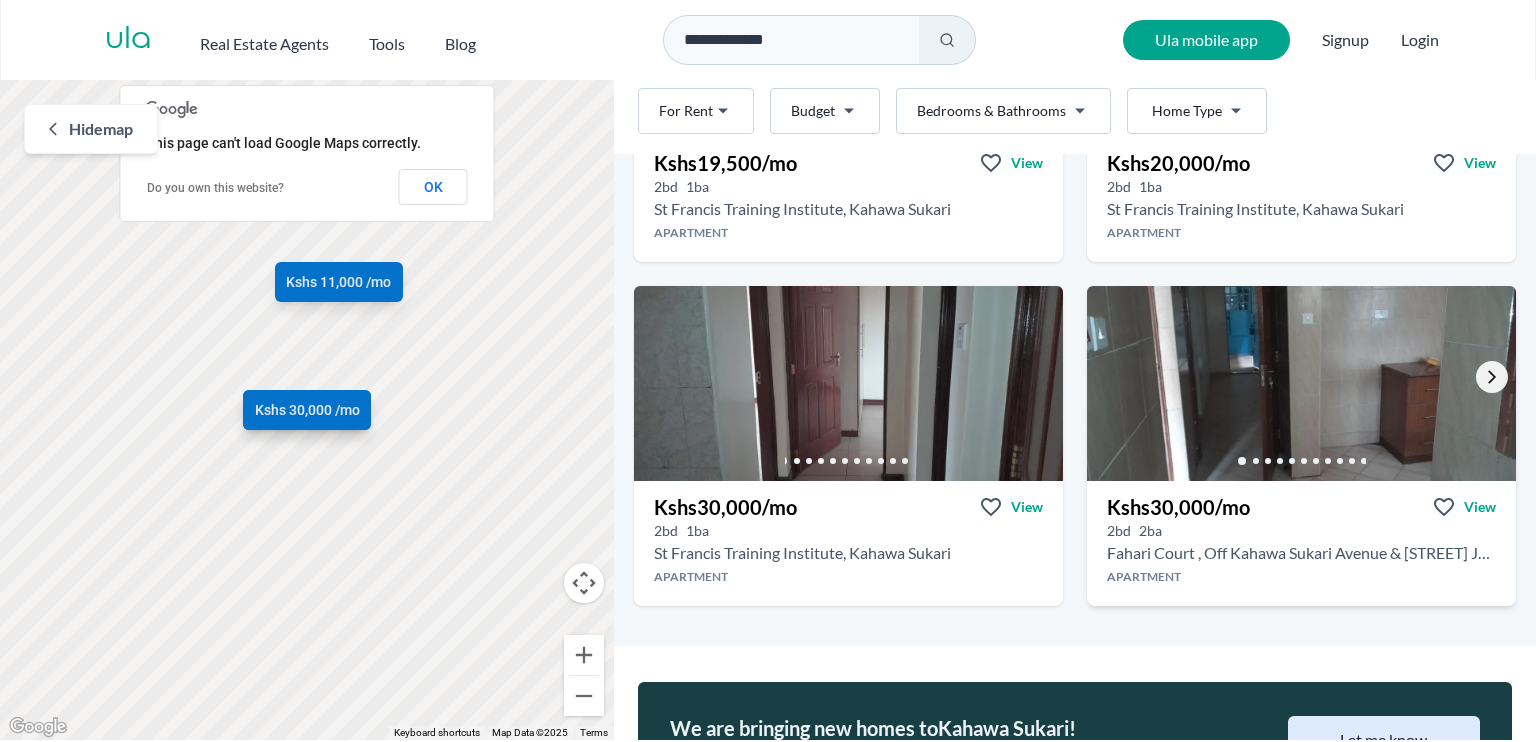 click 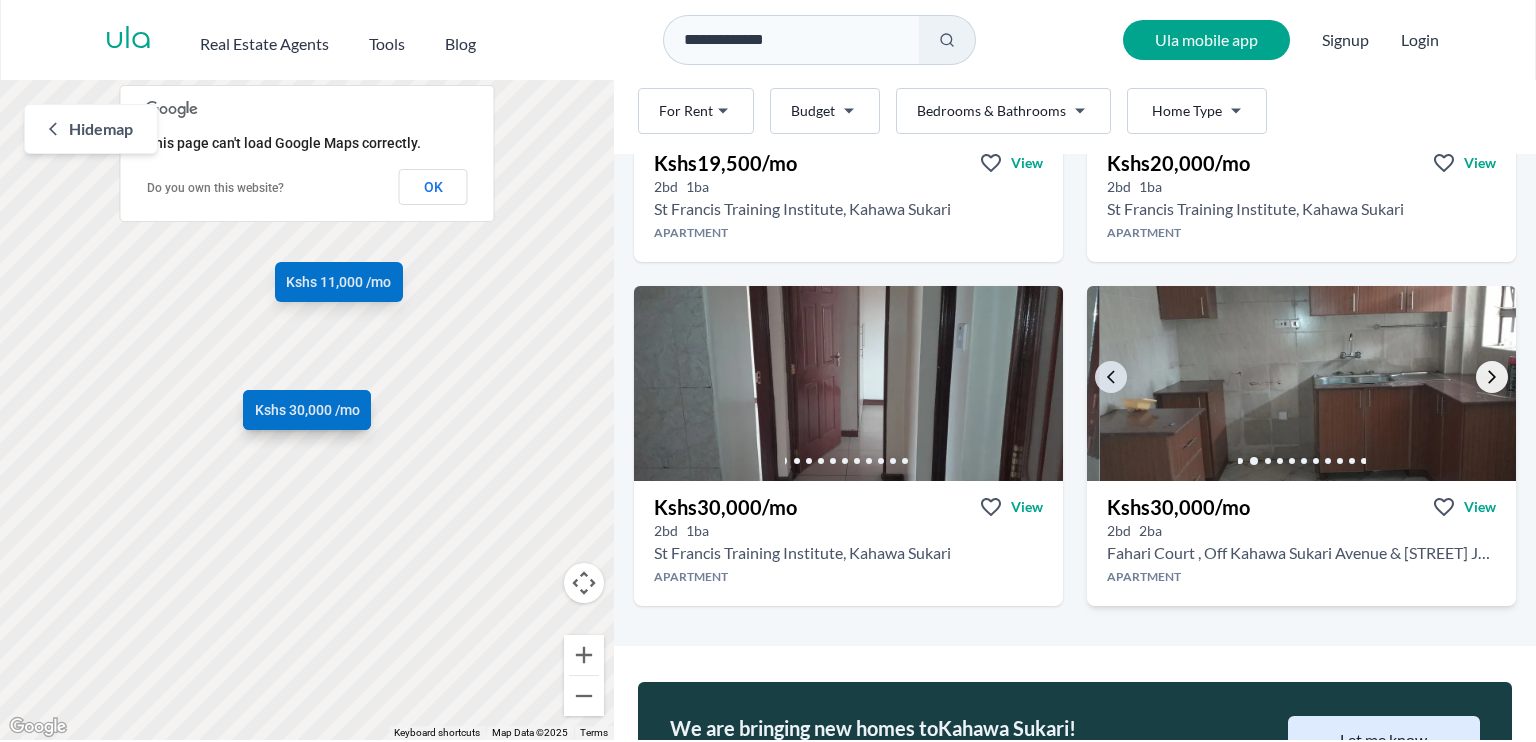 click 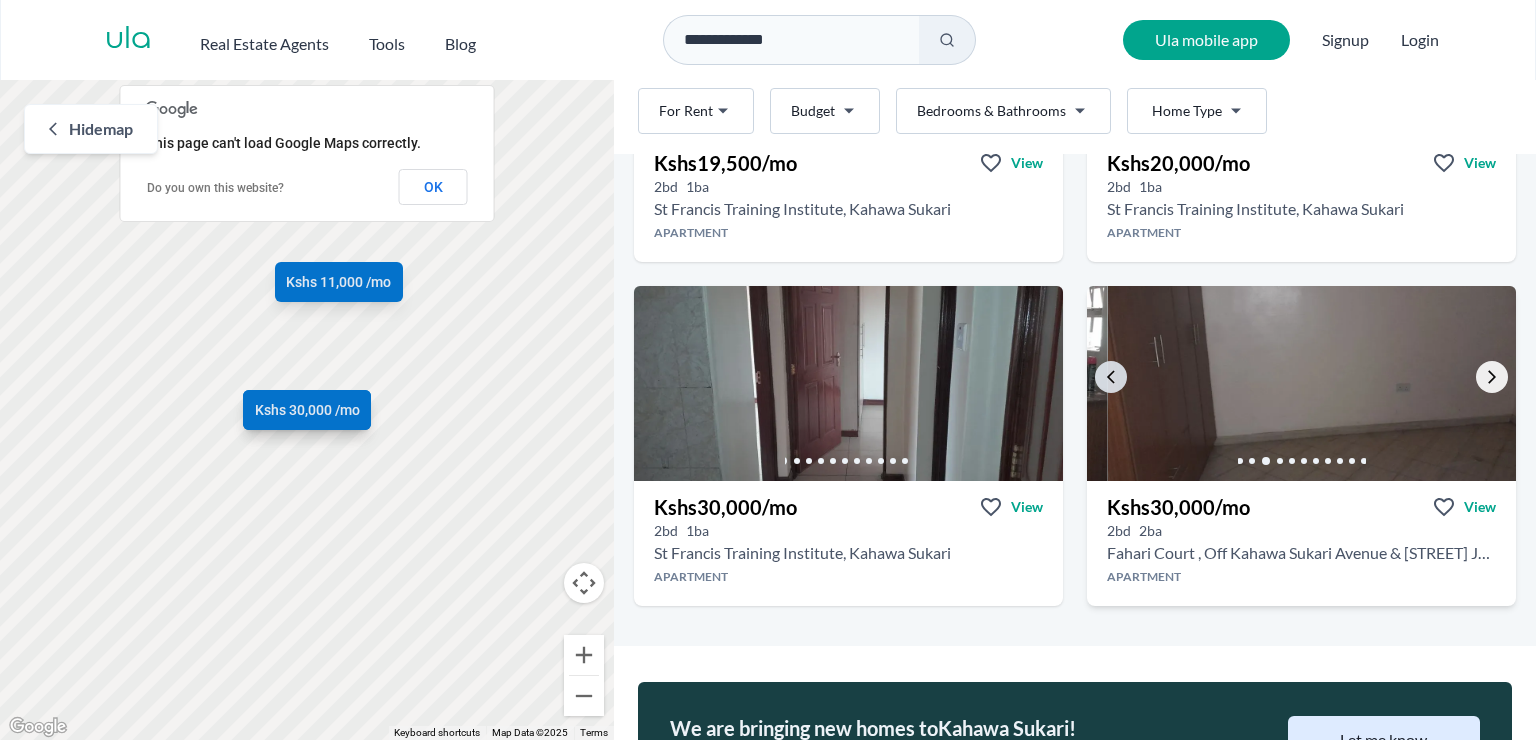click 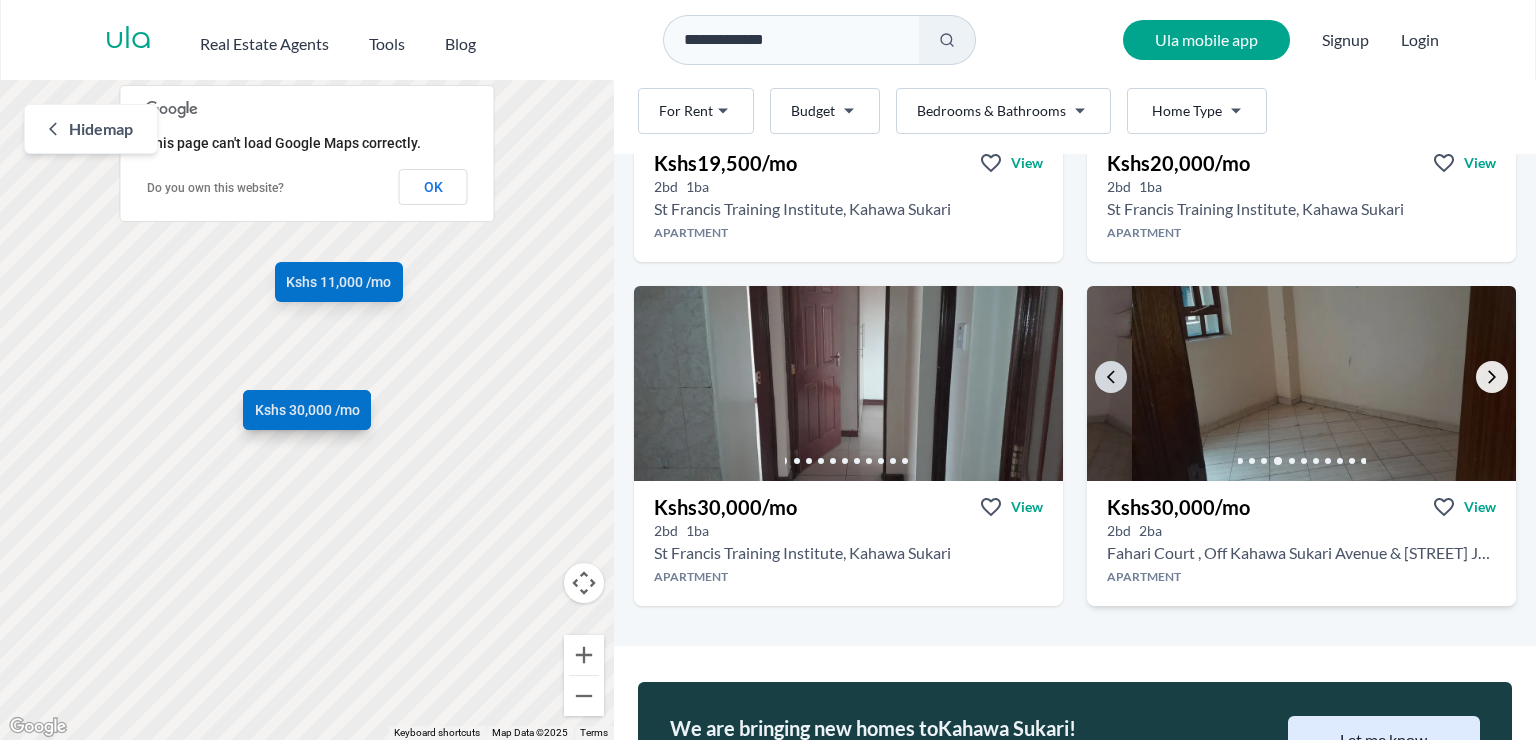 click 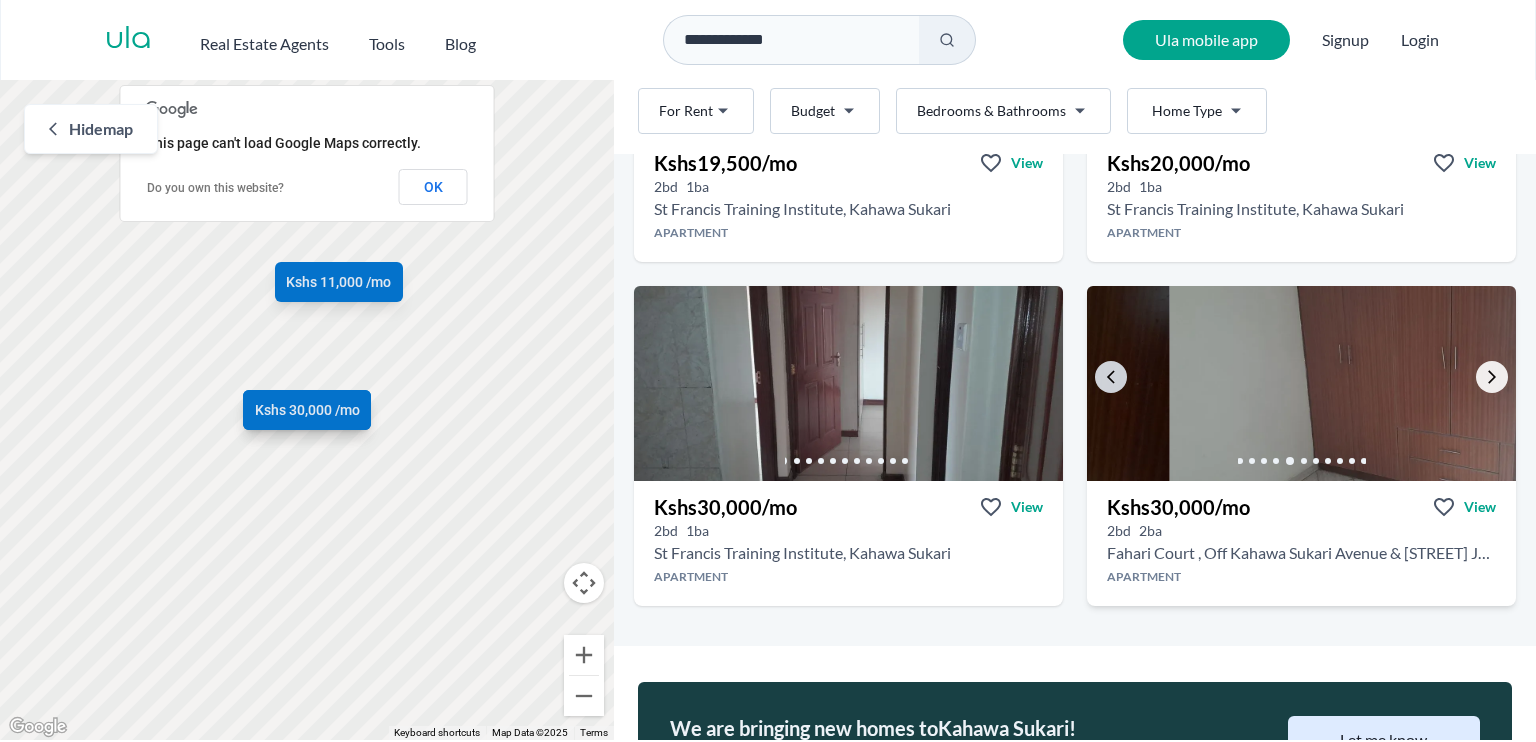 click 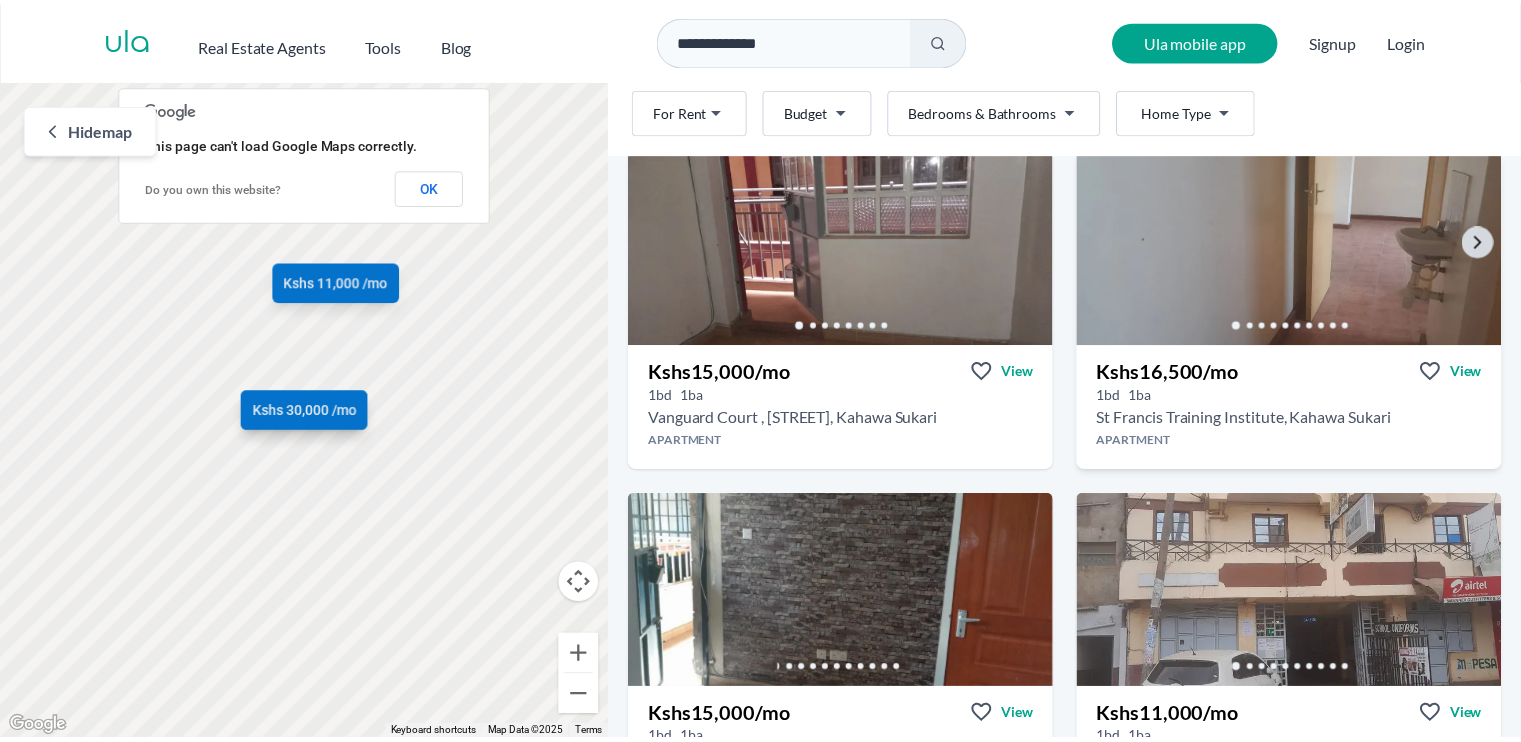 scroll, scrollTop: 0, scrollLeft: 0, axis: both 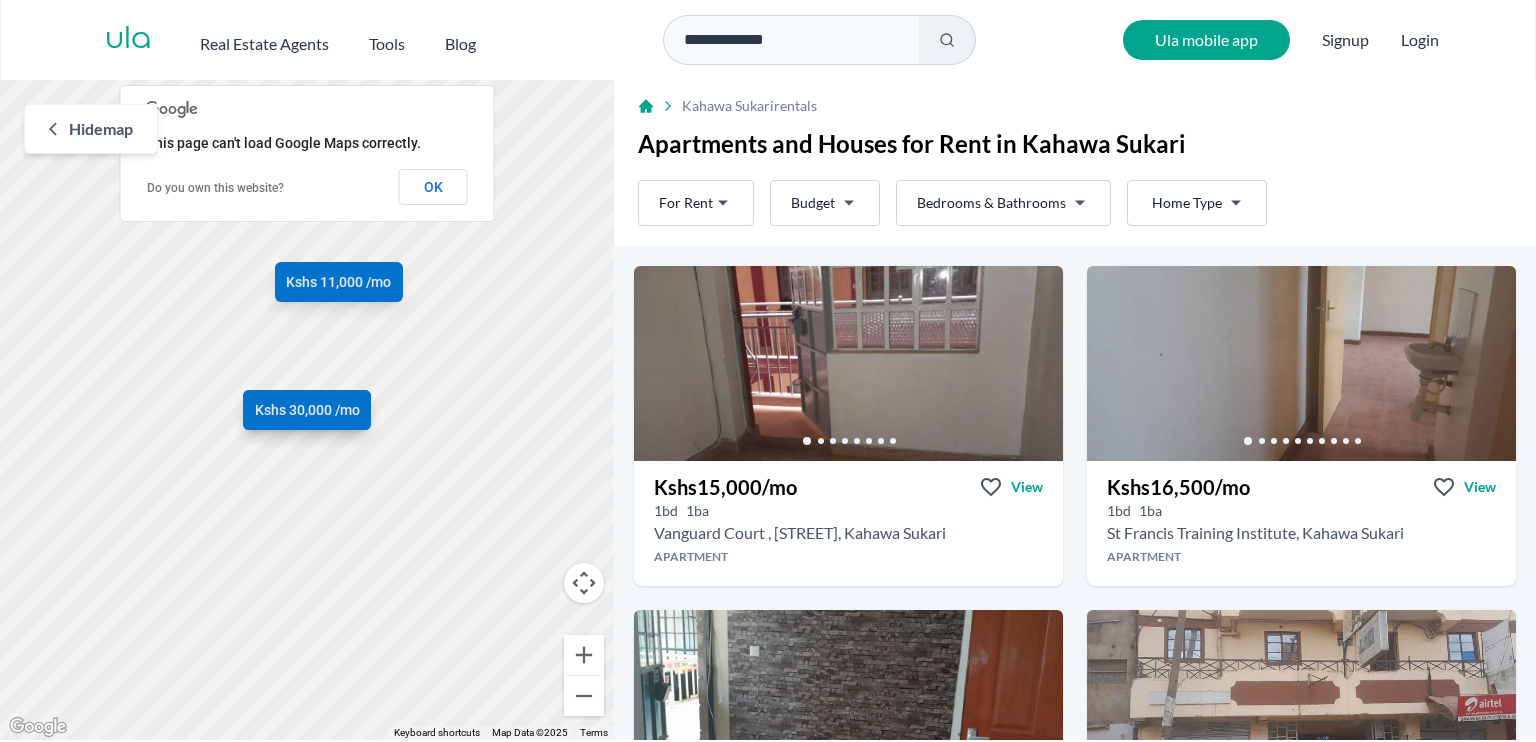 click on "To navigate the map with touch gestures double-tap and hold your finger on the map, then drag the map. ← Move left → Move right ↑ Move up ↓ Move down + Zoom in - Zoom out Home Jump left by 75% End Jump right by 75% Page Up Jump up by 75% Page Down Jump down by 75% Kshs   15,000 /mo Kshs   16,500 /mo Kshs   15,000 /mo Kshs   11,000 /mo Kshs   19,000 /mo Kshs   18,000 /mo Kshs   18,000 /mo Kshs   26,000 /mo Kshs   19,500 /mo Kshs   20,000 /mo Kshs   30,000 /mo Kshs   30,000 /mo Keyboard shortcuts Map Data Map Data ©2025 Map data ©2025 100 m  Click to toggle between metric and imperial units Terms Report a map error This page can't load Google Maps correctly. OK Rent" at bounding box center (768, 370) 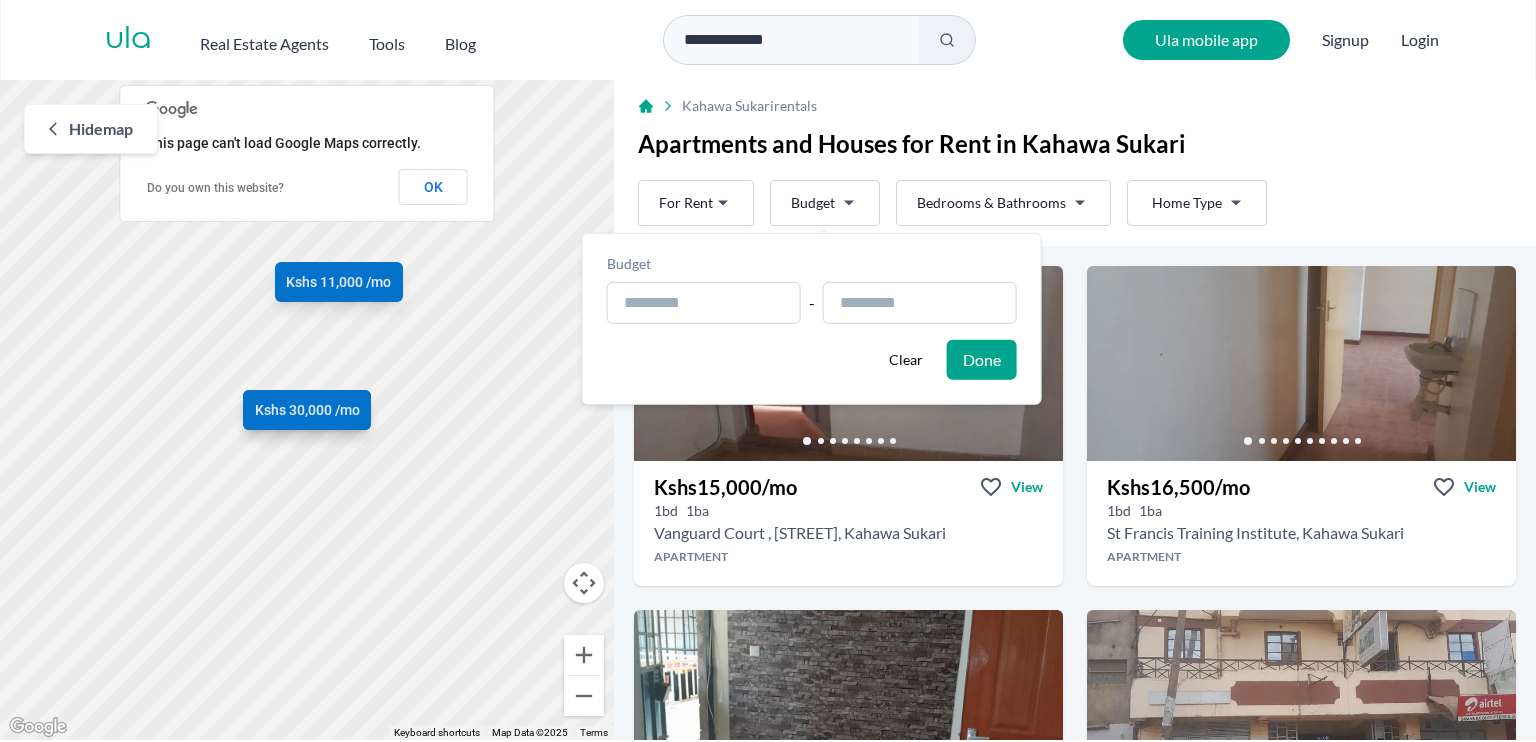 click on "To navigate the map with touch gestures double-tap and hold your finger on the map, then drag the map. ← Move left → Move right ↑ Move up ↓ Move down + Zoom in - Zoom out Home Jump left by 75% End Jump right by 75% Page Up Jump up by 75% Page Down Jump down by 75% Kshs   15,000 /mo Kshs   16,500 /mo Kshs   15,000 /mo Kshs   11,000 /mo Kshs   19,000 /mo Kshs   18,000 /mo Kshs   18,000 /mo Kshs   26,000 /mo Kshs   19,500 /mo Kshs   20,000 /mo Kshs   30,000 /mo Kshs   30,000 /mo Keyboard shortcuts Map Data Map Data ©2025 Map data ©2025 100 m  Click to toggle between metric and imperial units Terms Report a map error This page can't load Google Maps correctly. OK Rent" at bounding box center (768, 370) 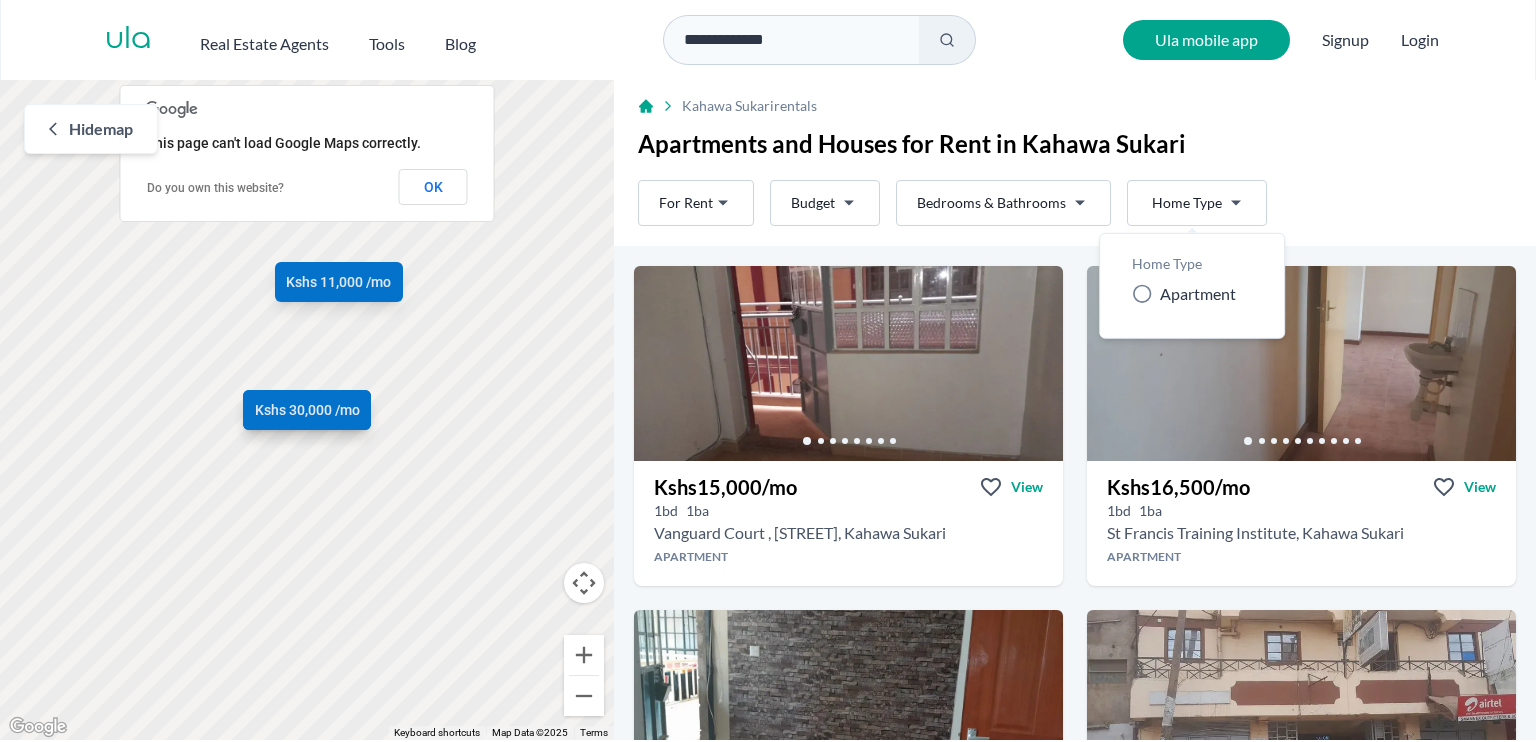 click on "To navigate the map with touch gestures double-tap and hold your finger on the map, then drag the map. ← Move left → Move right ↑ Move up ↓ Move down + Zoom in - Zoom out Home Jump left by 75% End Jump right by 75% Page Up Jump up by 75% Page Down Jump down by 75% Kshs   15,000 /mo Kshs   16,500 /mo Kshs   15,000 /mo Kshs   11,000 /mo Kshs   19,000 /mo Kshs   18,000 /mo Kshs   18,000 /mo Kshs   26,000 /mo Kshs   19,500 /mo Kshs   20,000 /mo Kshs   30,000 /mo Kshs   30,000 /mo Keyboard shortcuts Map Data Map Data ©2025 Map data ©2025 100 m  Click to toggle between metric and imperial units Terms Report a map error This page can't load Google Maps correctly. OK Rent" at bounding box center [768, 370] 